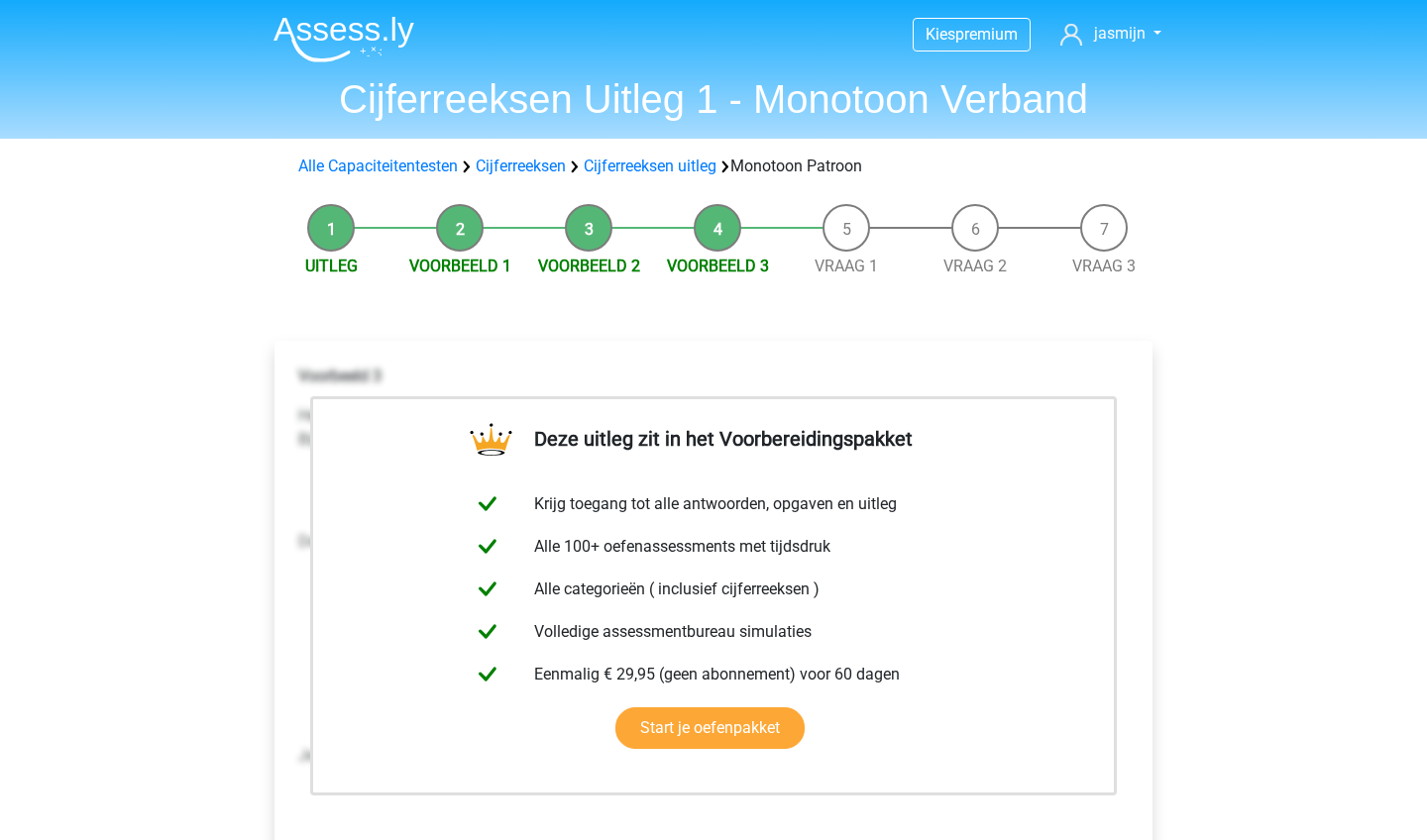 scroll, scrollTop: 0, scrollLeft: 0, axis: both 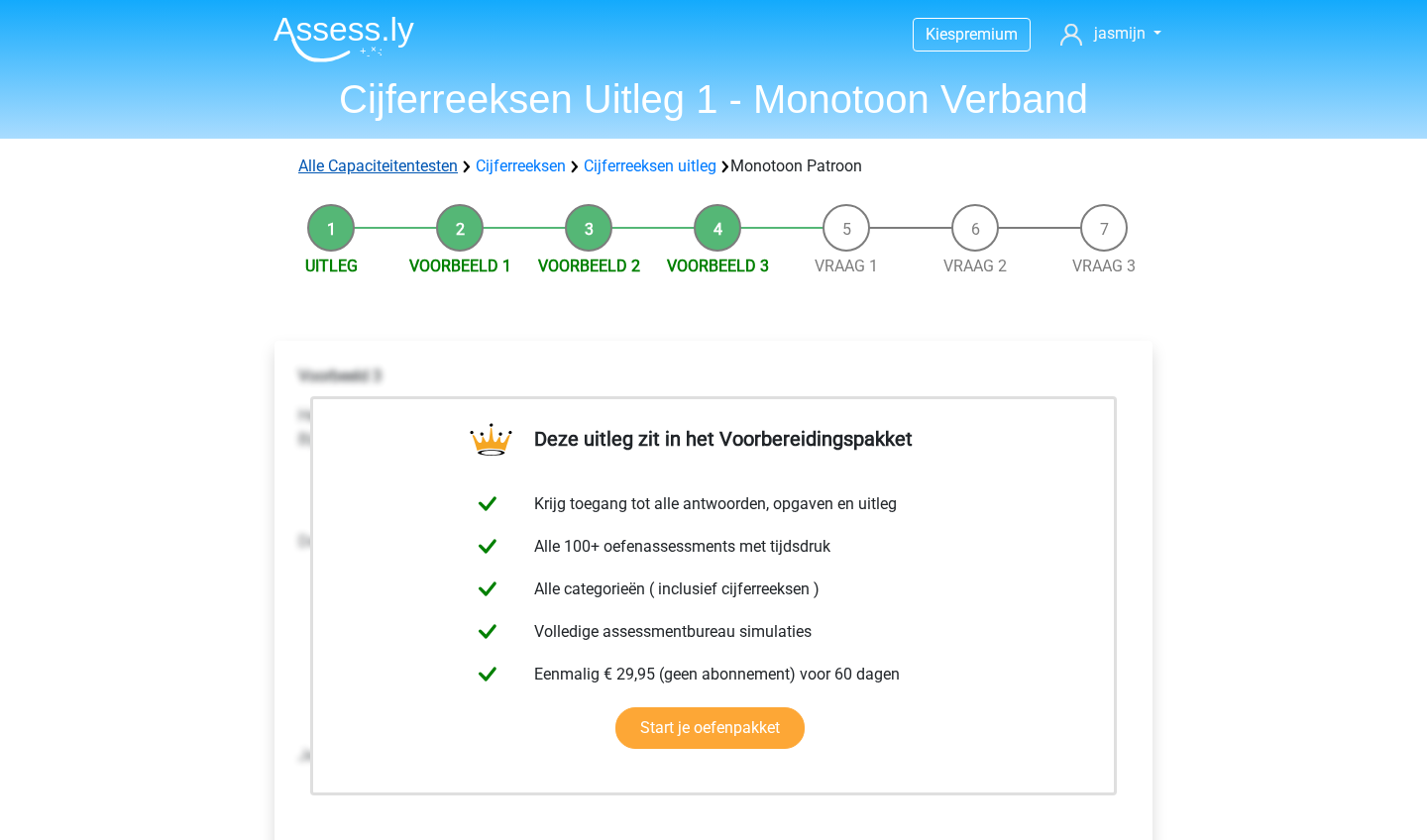 click on "Alle Capaciteitentesten" at bounding box center [378, 165] 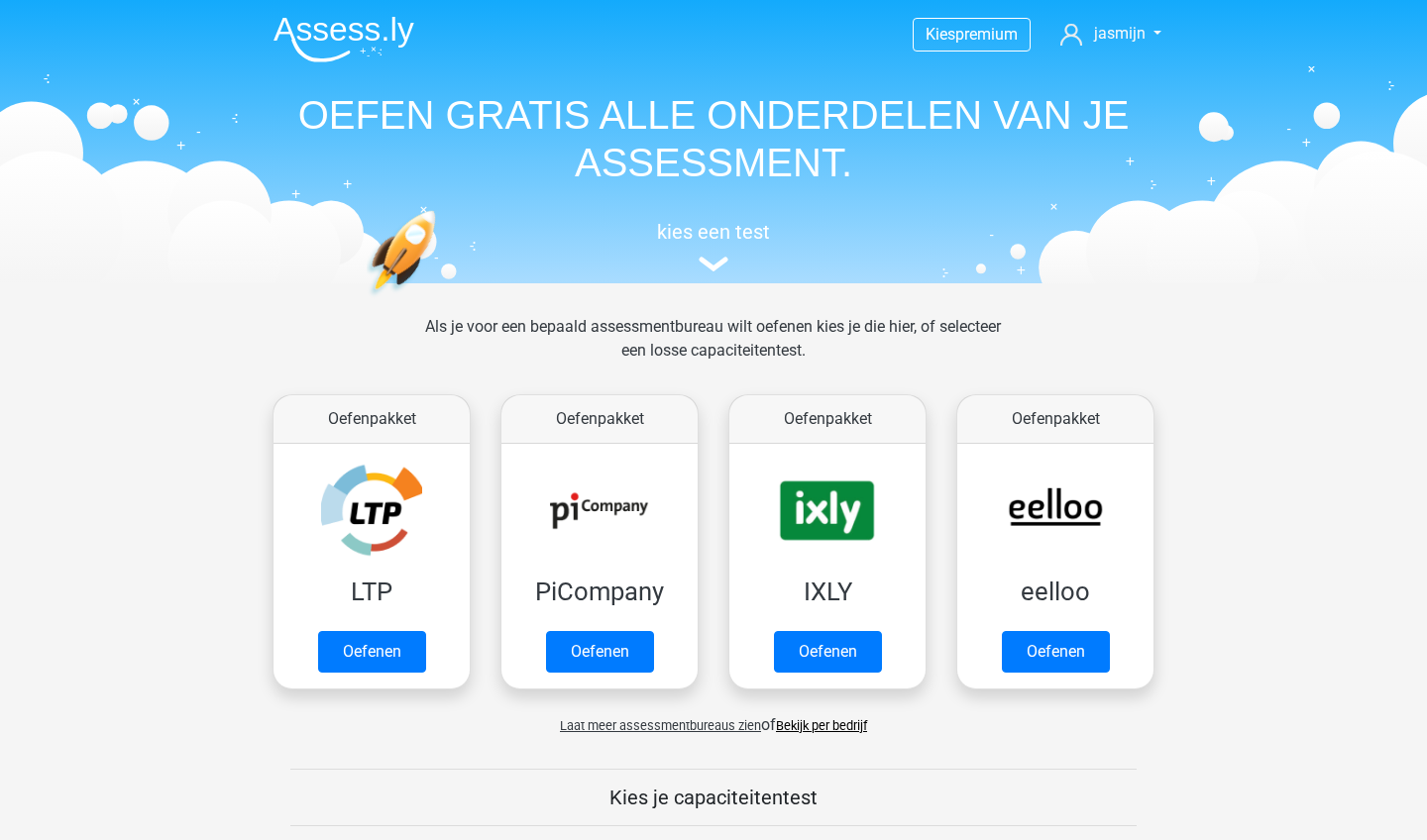scroll, scrollTop: 0, scrollLeft: 0, axis: both 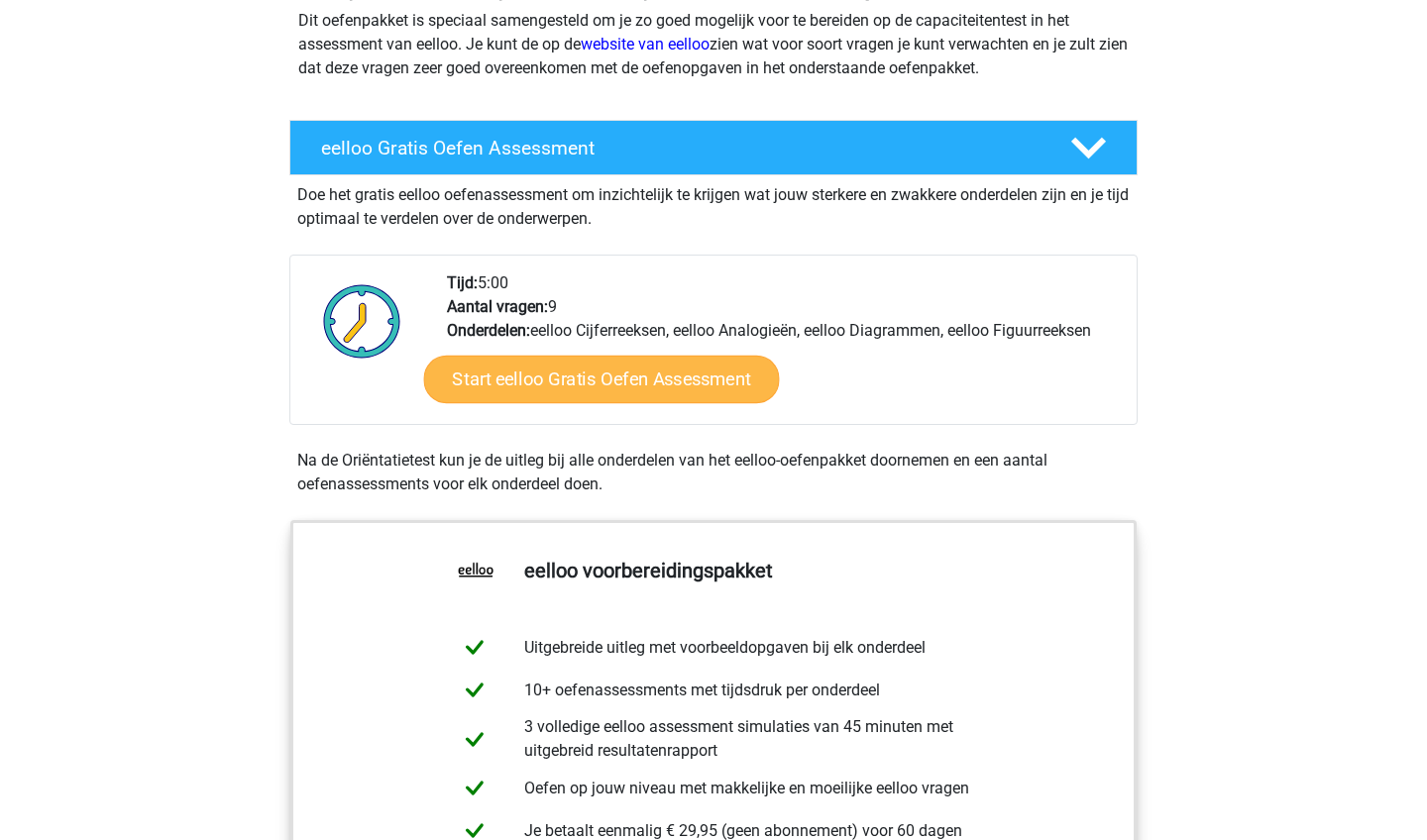click on "Start eelloo Gratis Oefen Assessment" at bounding box center (602, 379) 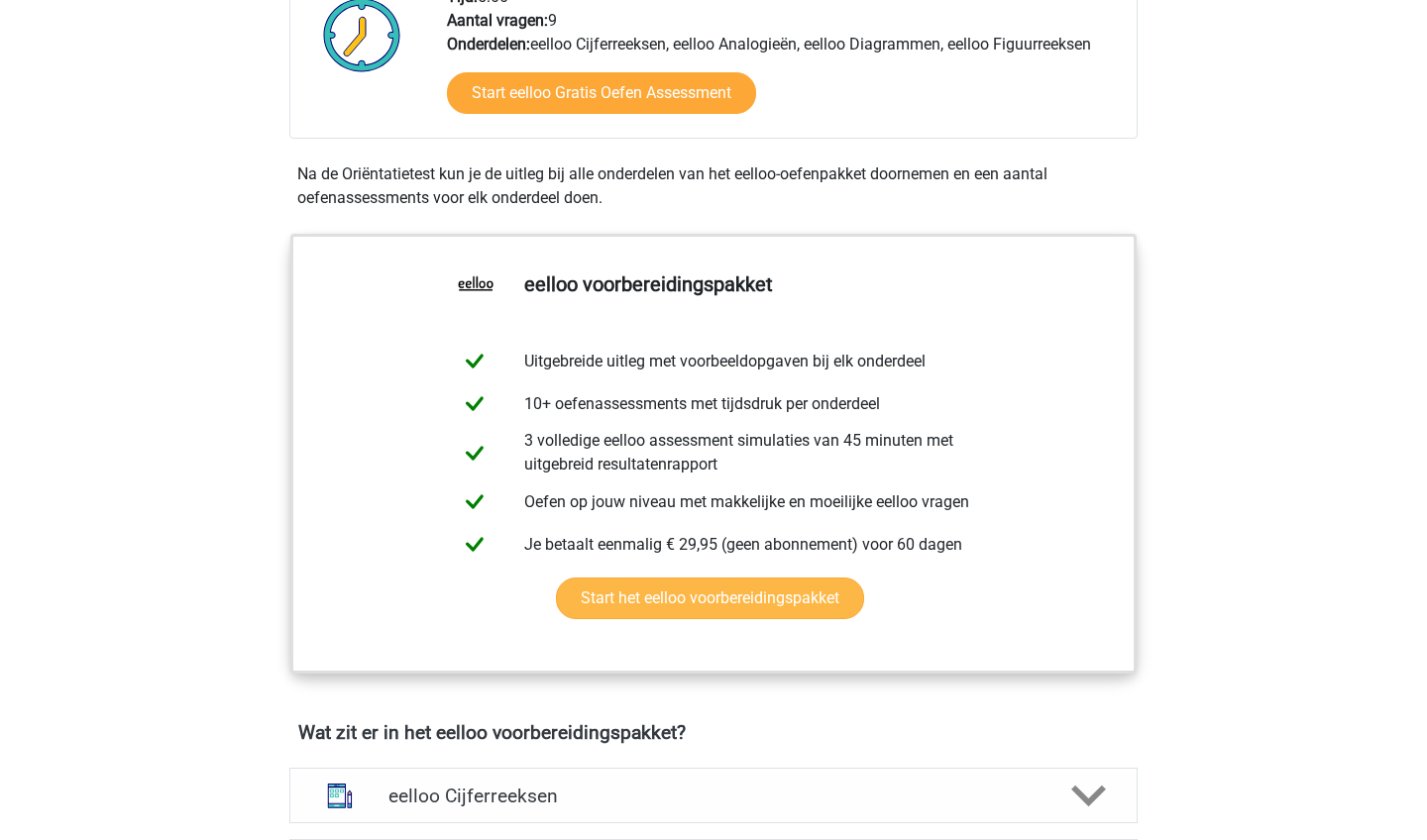 scroll, scrollTop: 555, scrollLeft: 0, axis: vertical 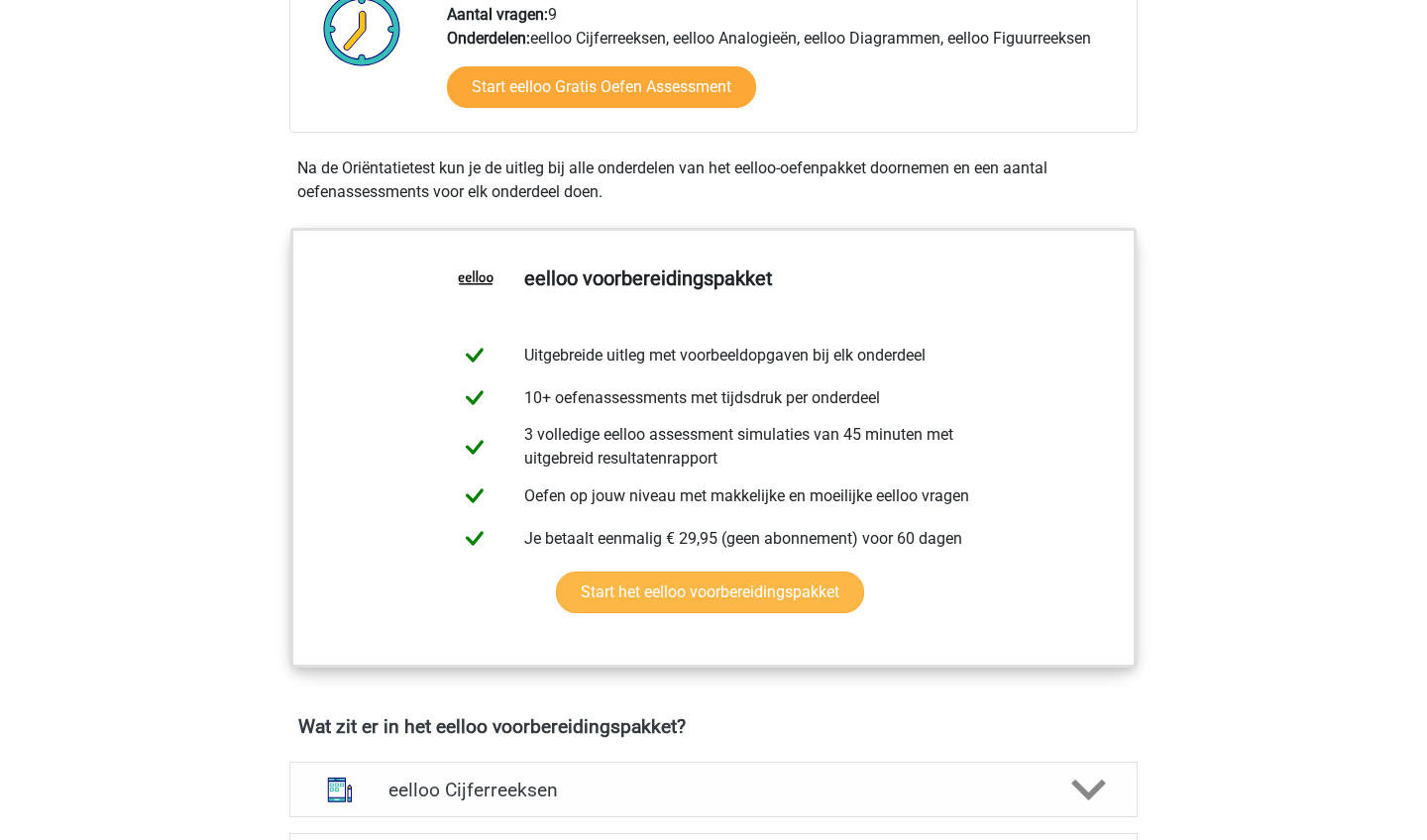 click on "Start het eelloo voorbereidingspakket" at bounding box center (710, 592) 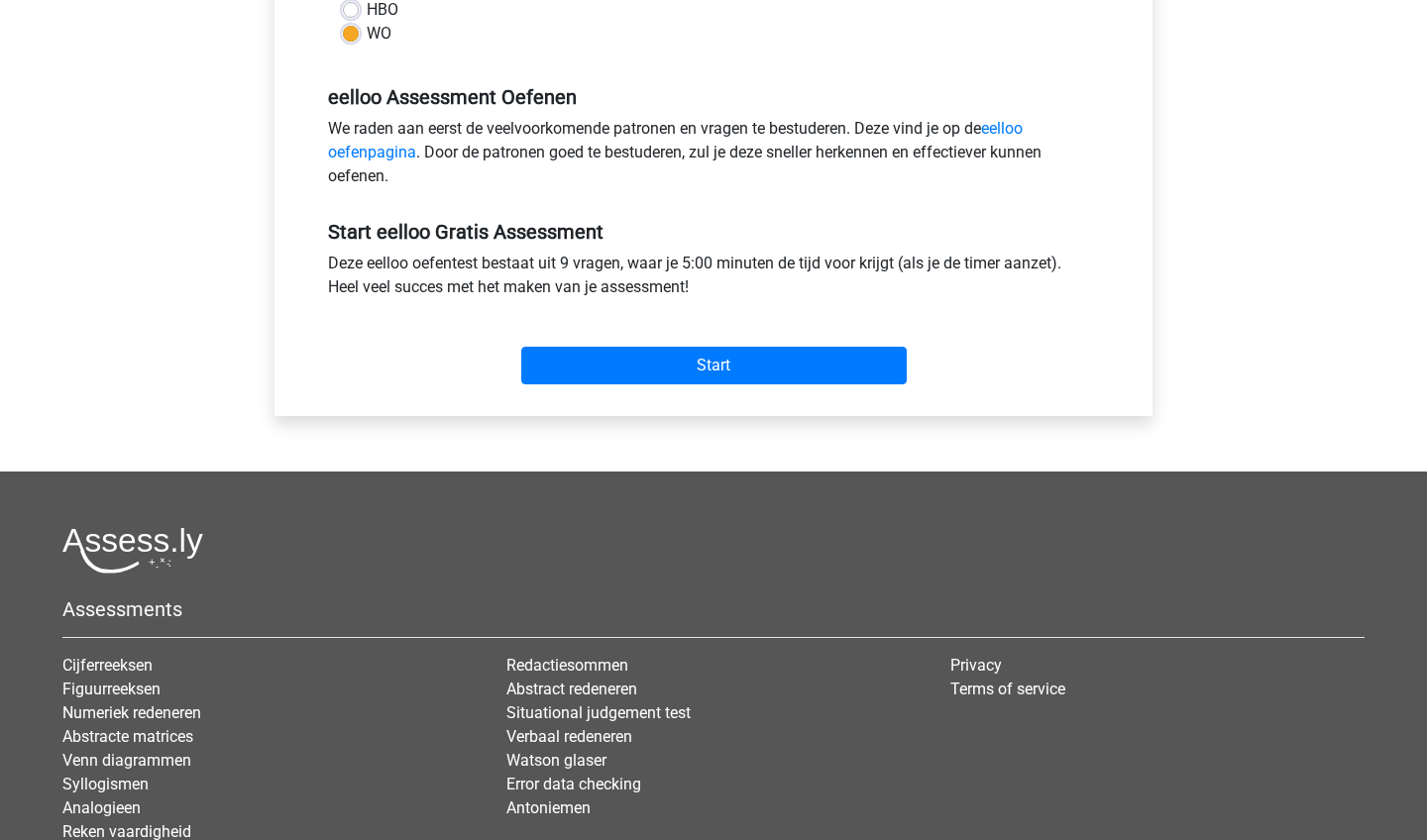 scroll, scrollTop: 717, scrollLeft: 0, axis: vertical 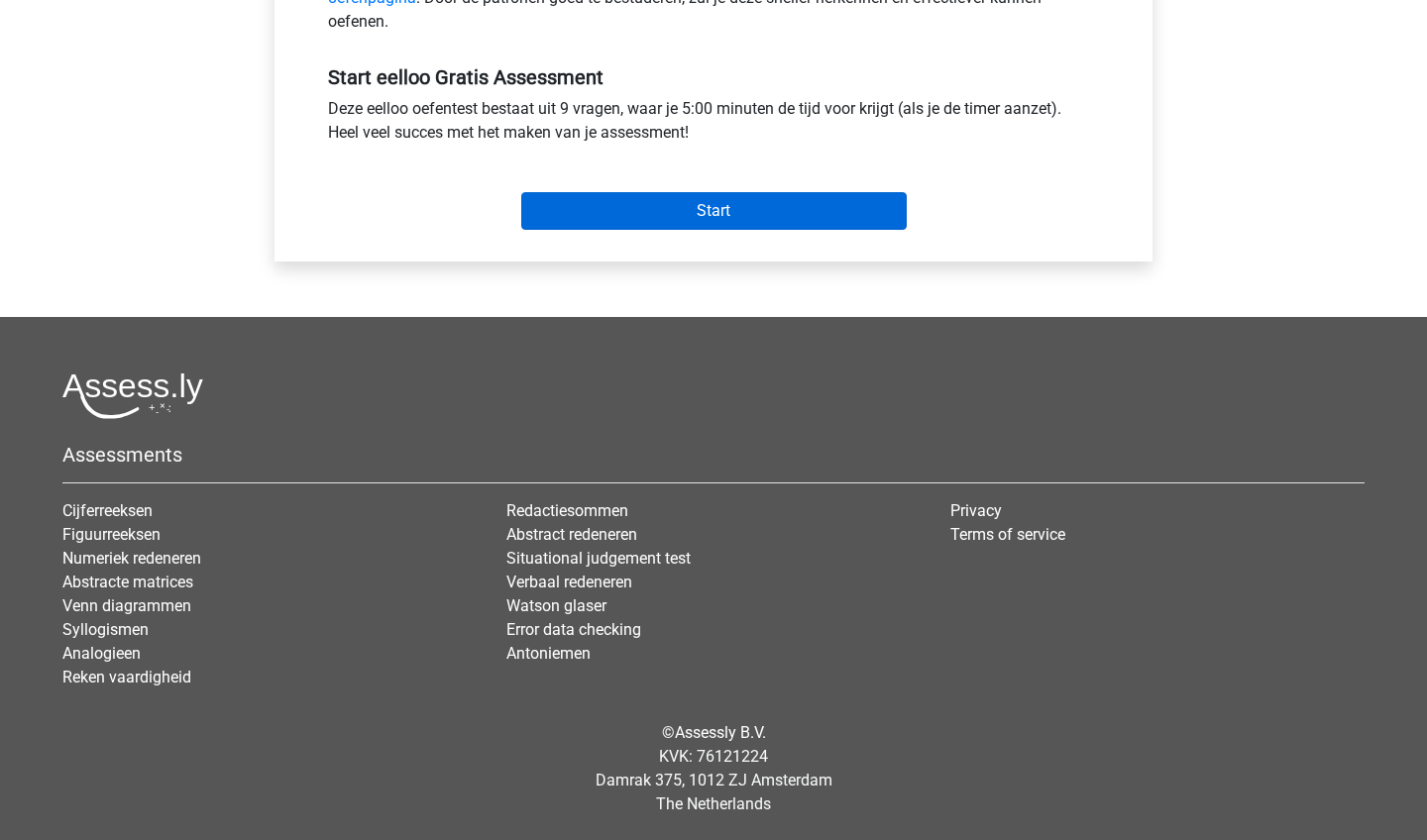 click on "Start" at bounding box center (714, 211) 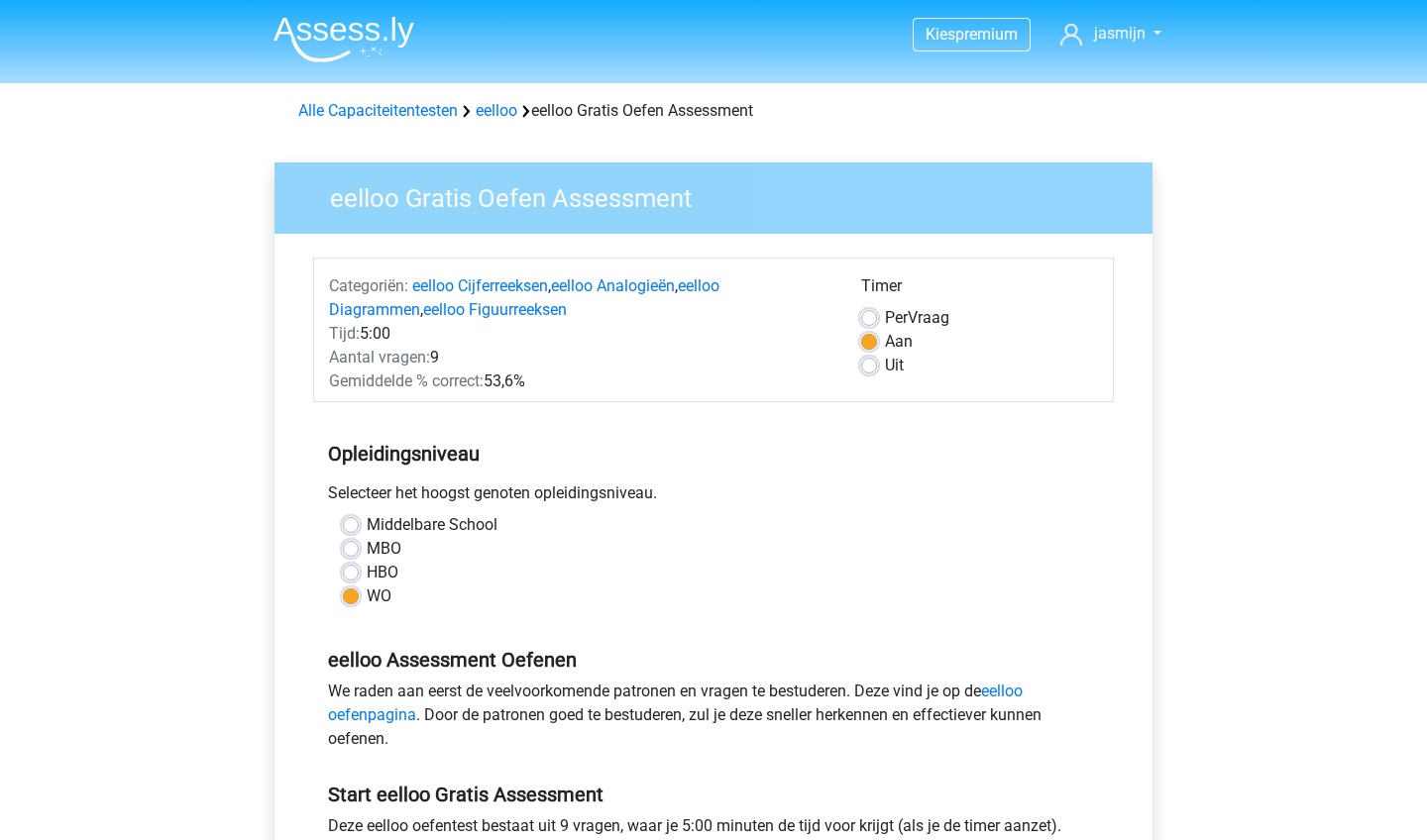 scroll, scrollTop: 0, scrollLeft: 0, axis: both 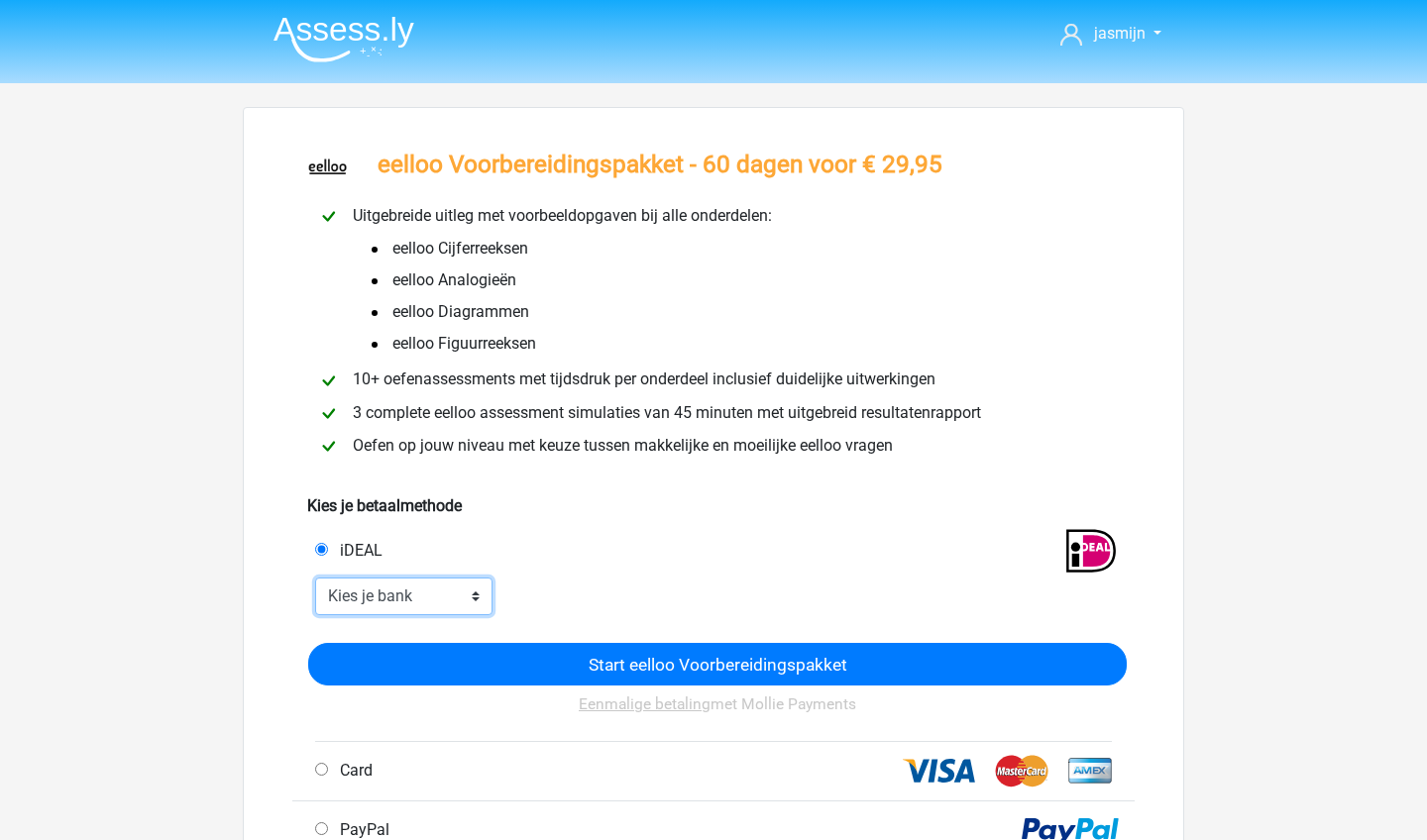 select on "ideal_RABONL2U" 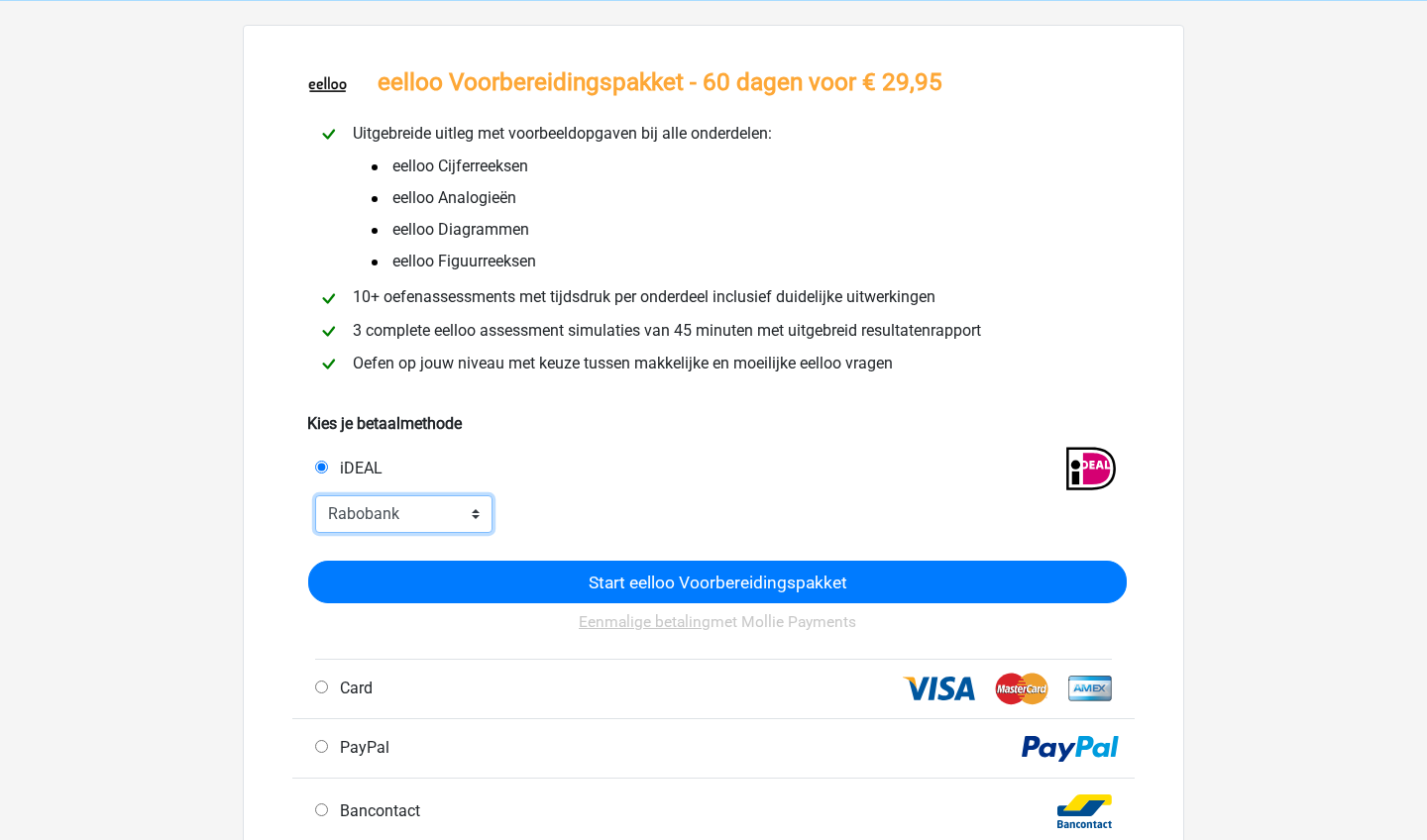 scroll, scrollTop: 80, scrollLeft: 0, axis: vertical 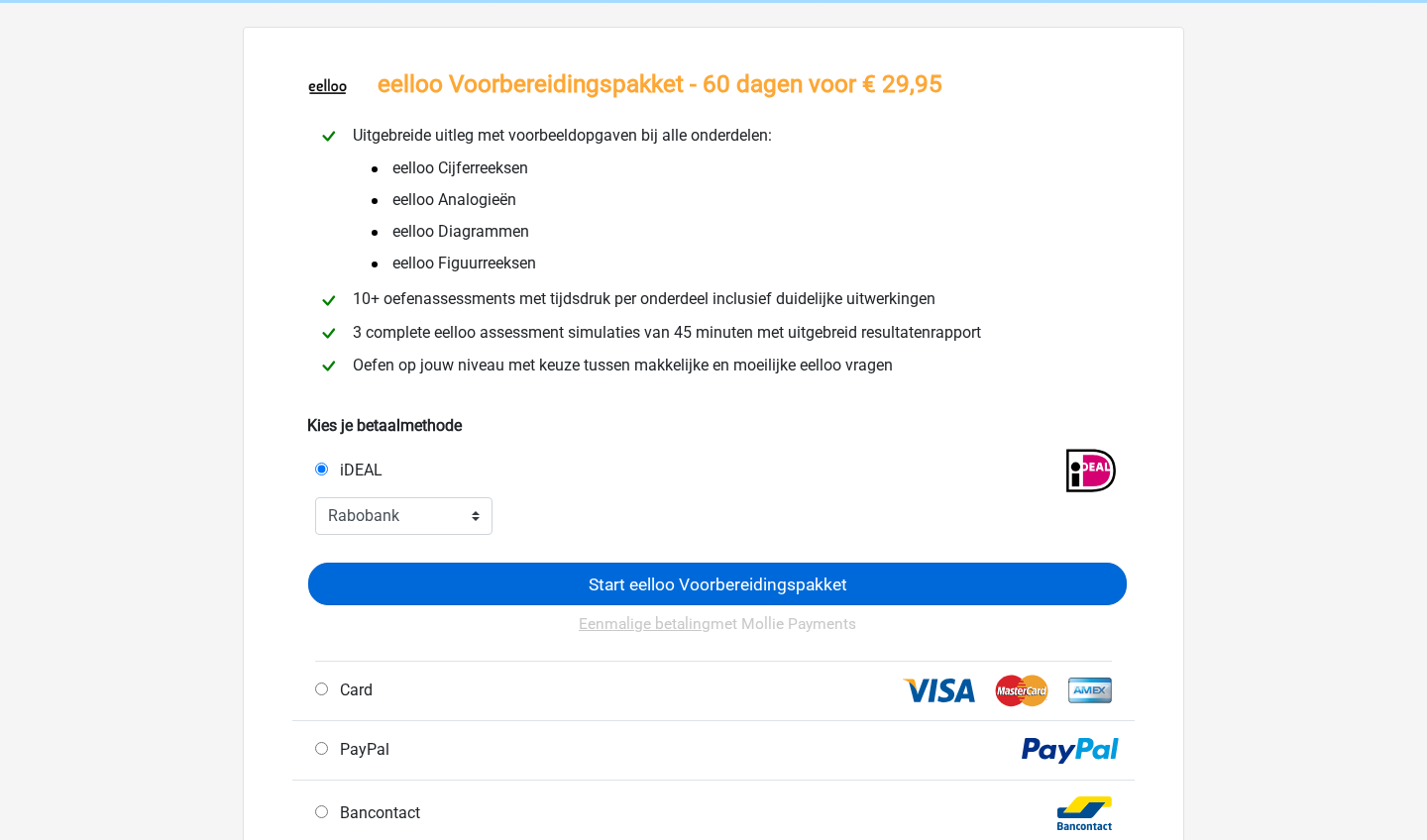 click on "Start eelloo Voorbereidingspakket" at bounding box center (717, 583) 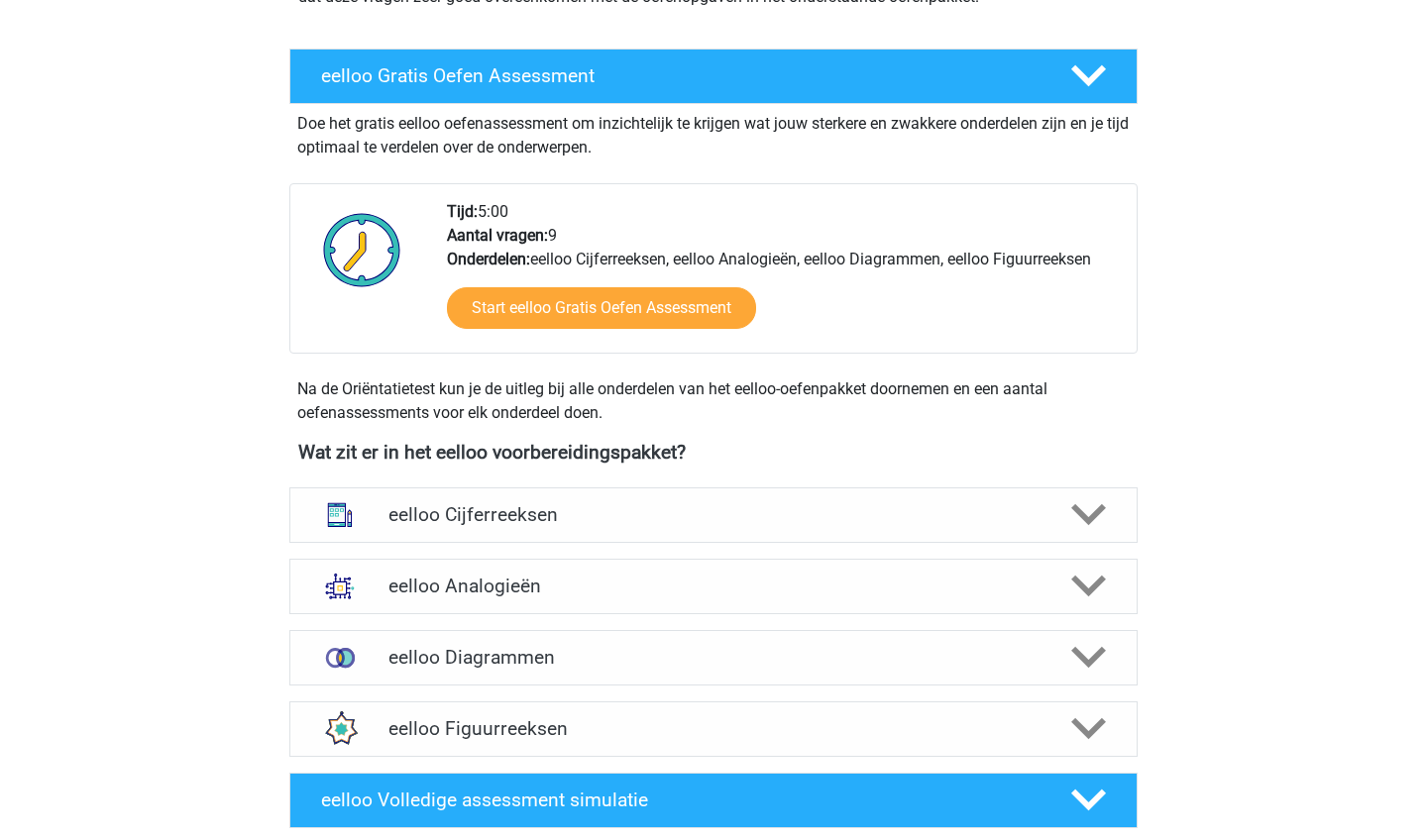 scroll, scrollTop: 888, scrollLeft: 0, axis: vertical 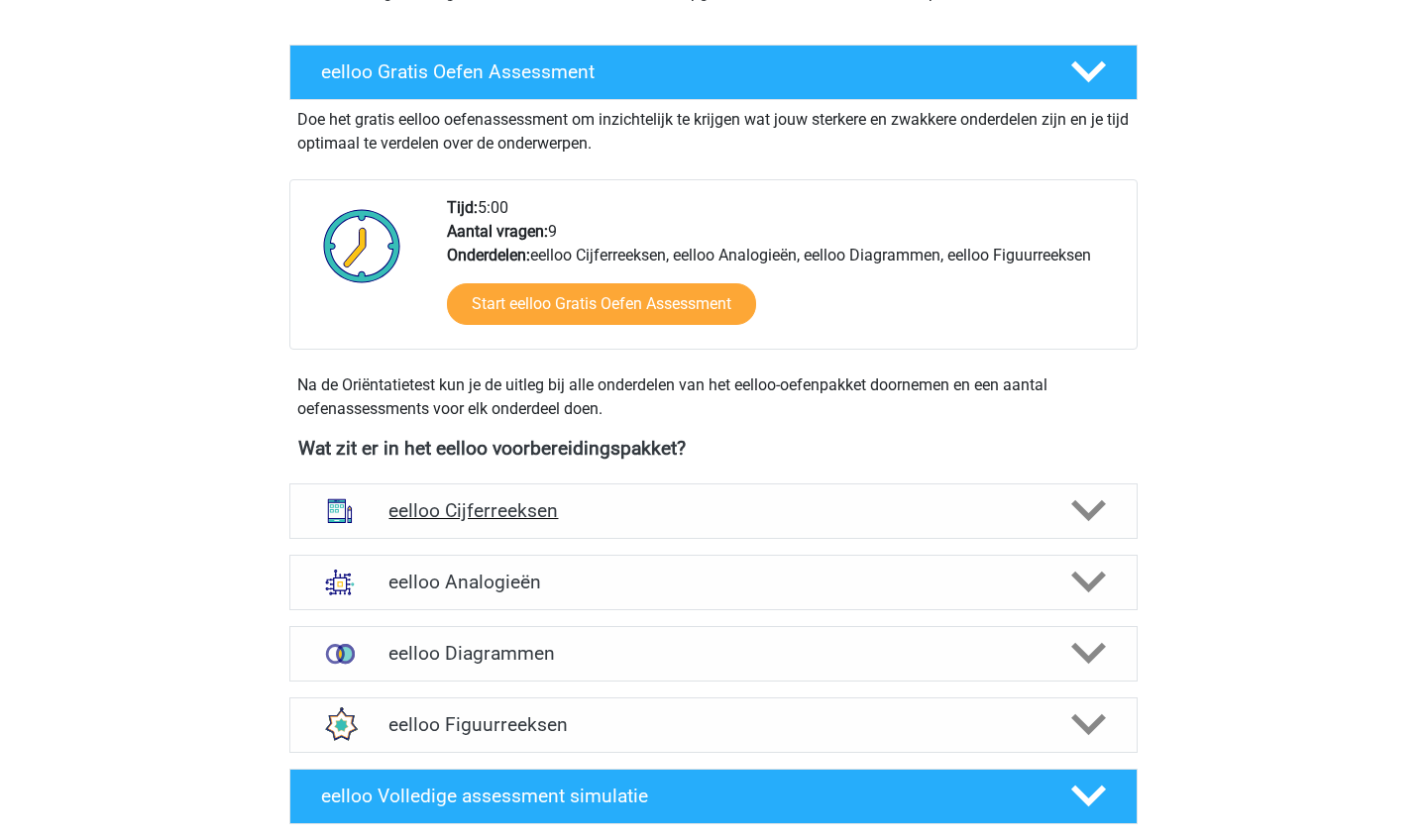 click on "eelloo Cijferreeksen" at bounding box center [713, 510] 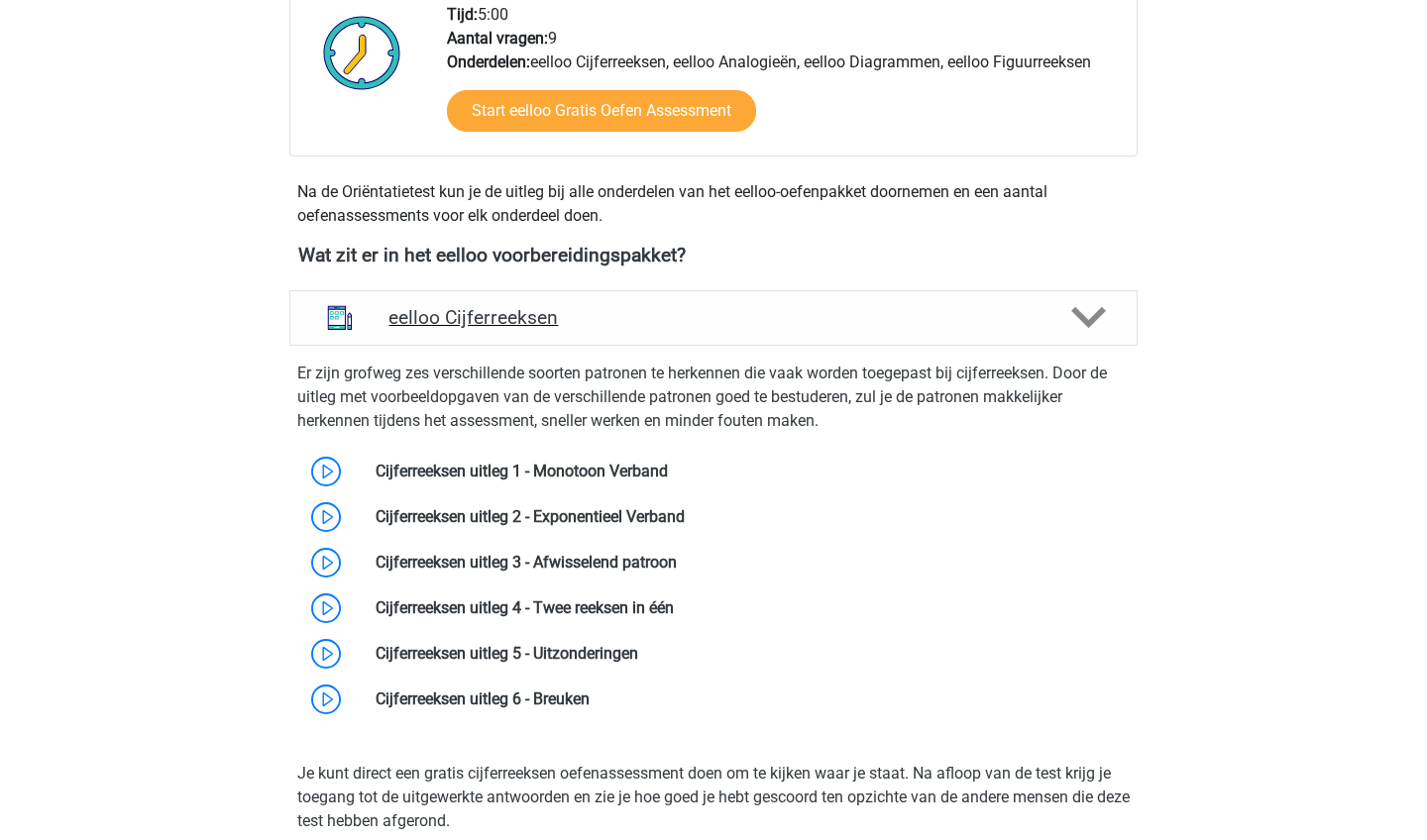 scroll, scrollTop: 1094, scrollLeft: 0, axis: vertical 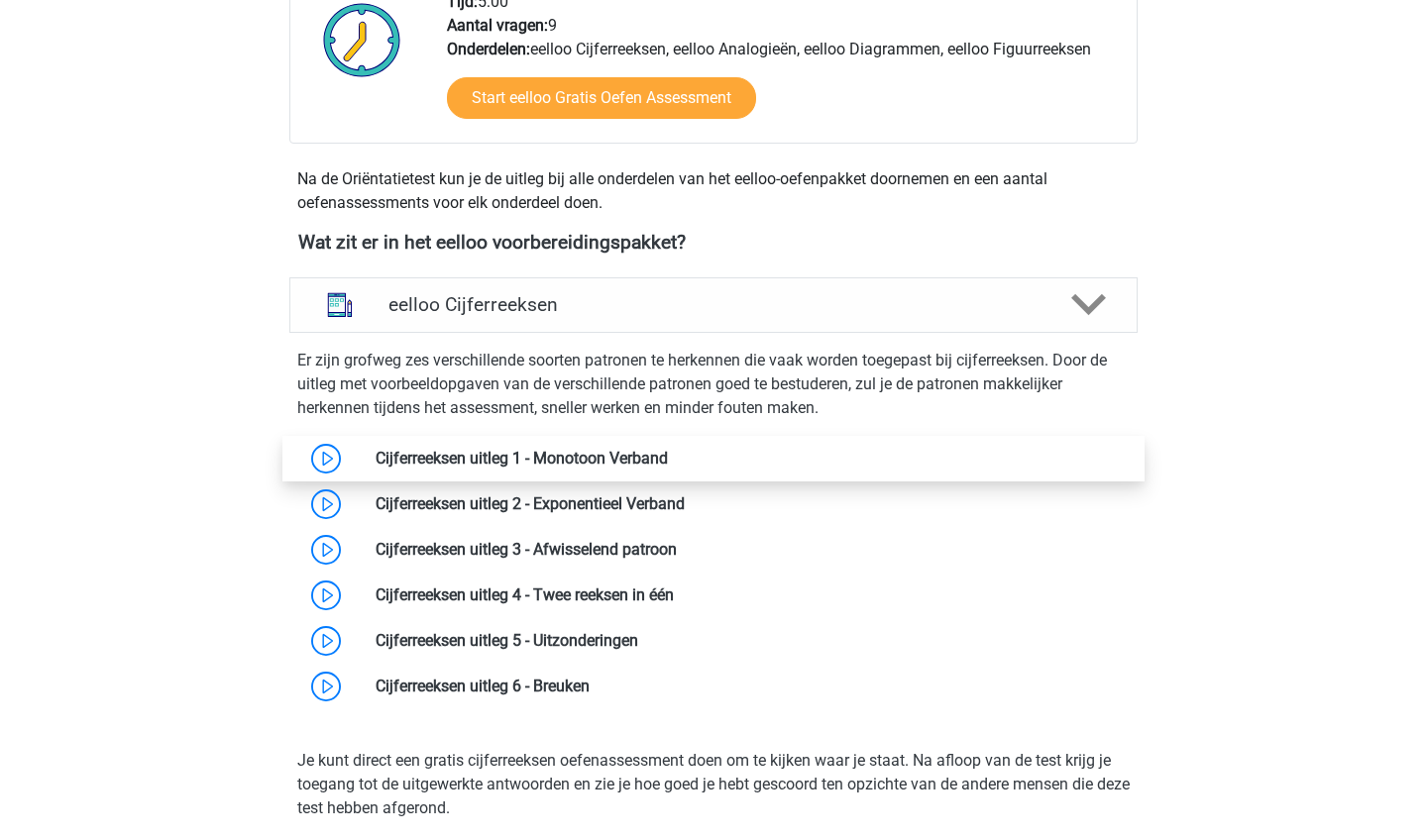click at bounding box center [668, 458] 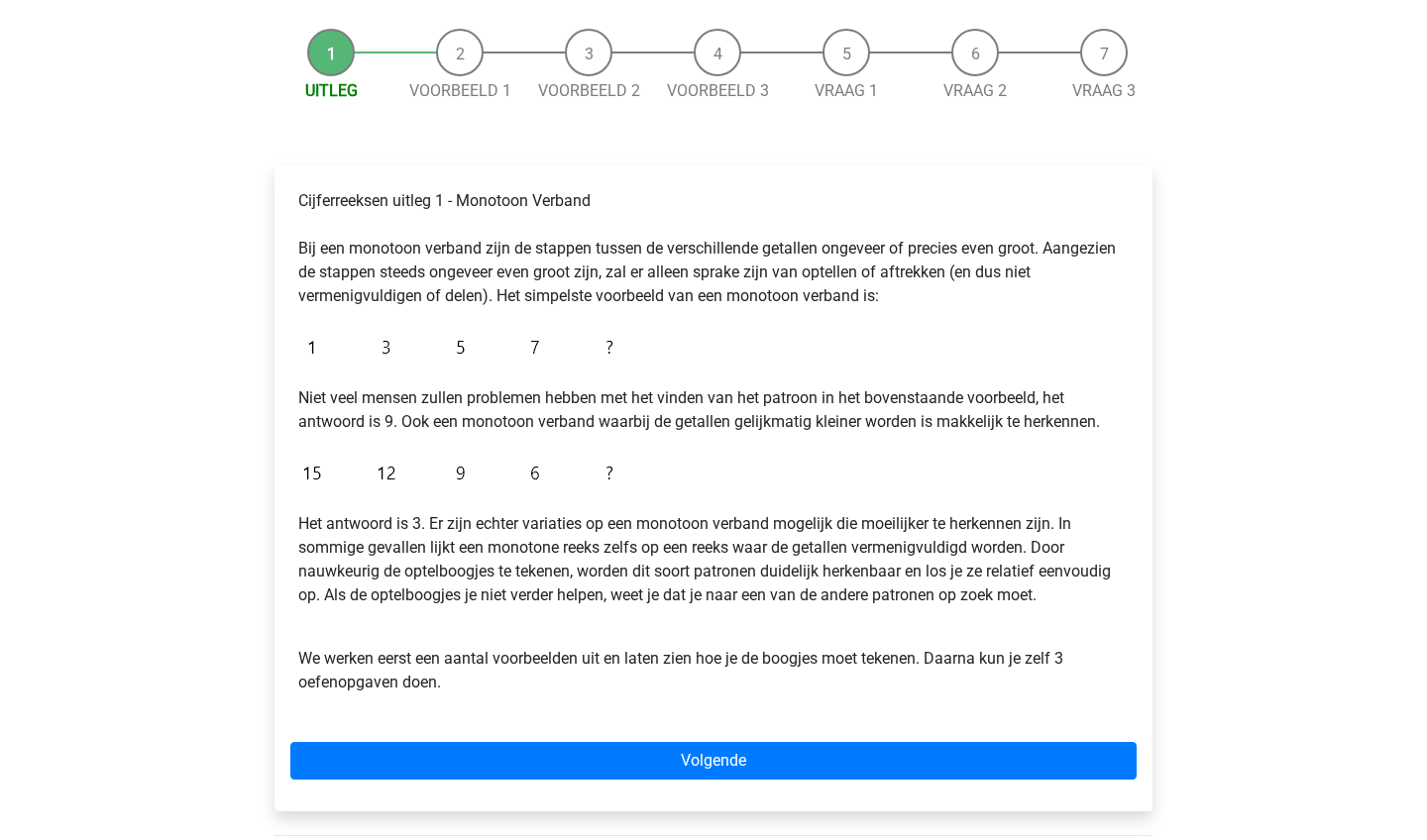 scroll, scrollTop: 178, scrollLeft: 0, axis: vertical 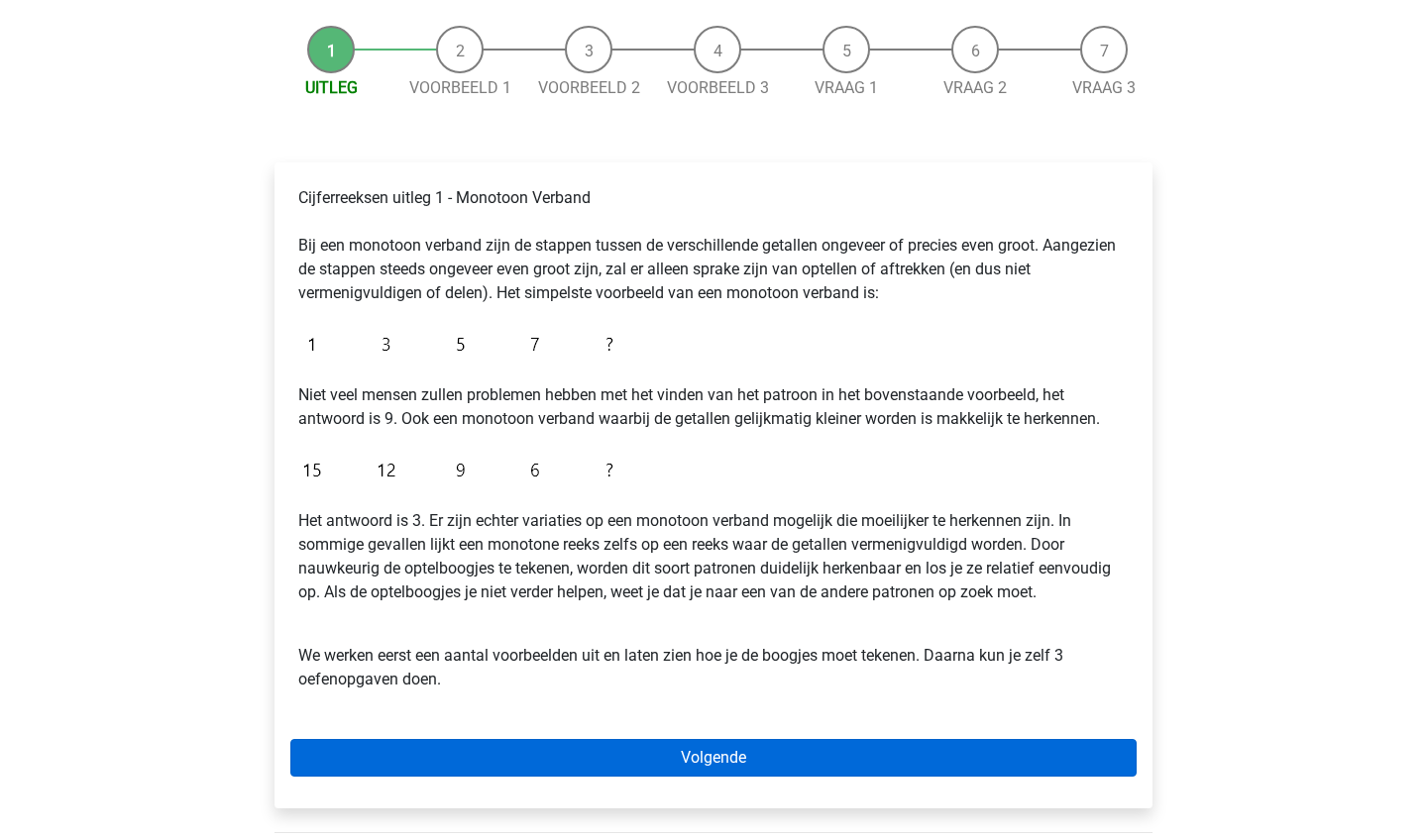 click on "Volgende" at bounding box center [714, 758] 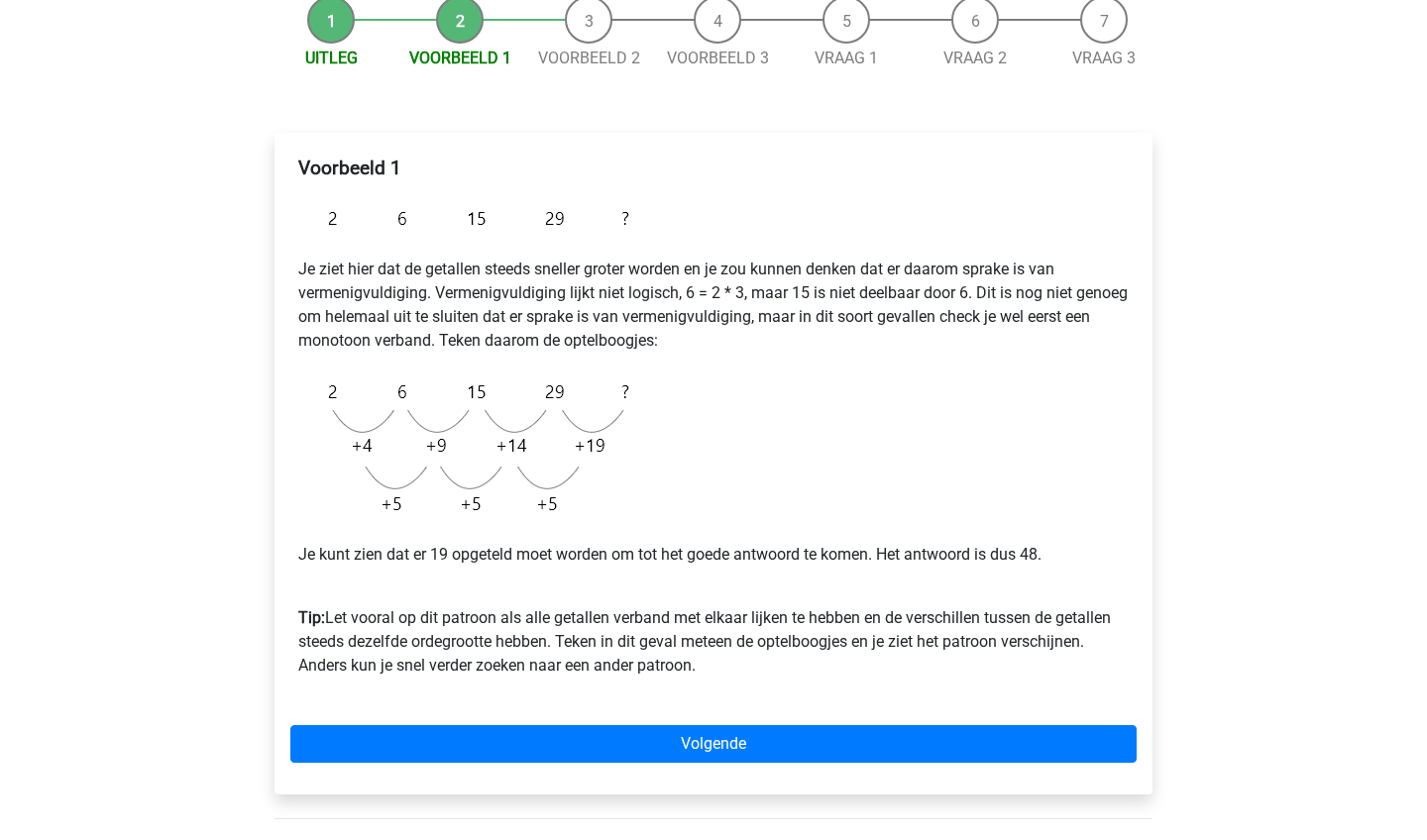 scroll, scrollTop: 212, scrollLeft: 0, axis: vertical 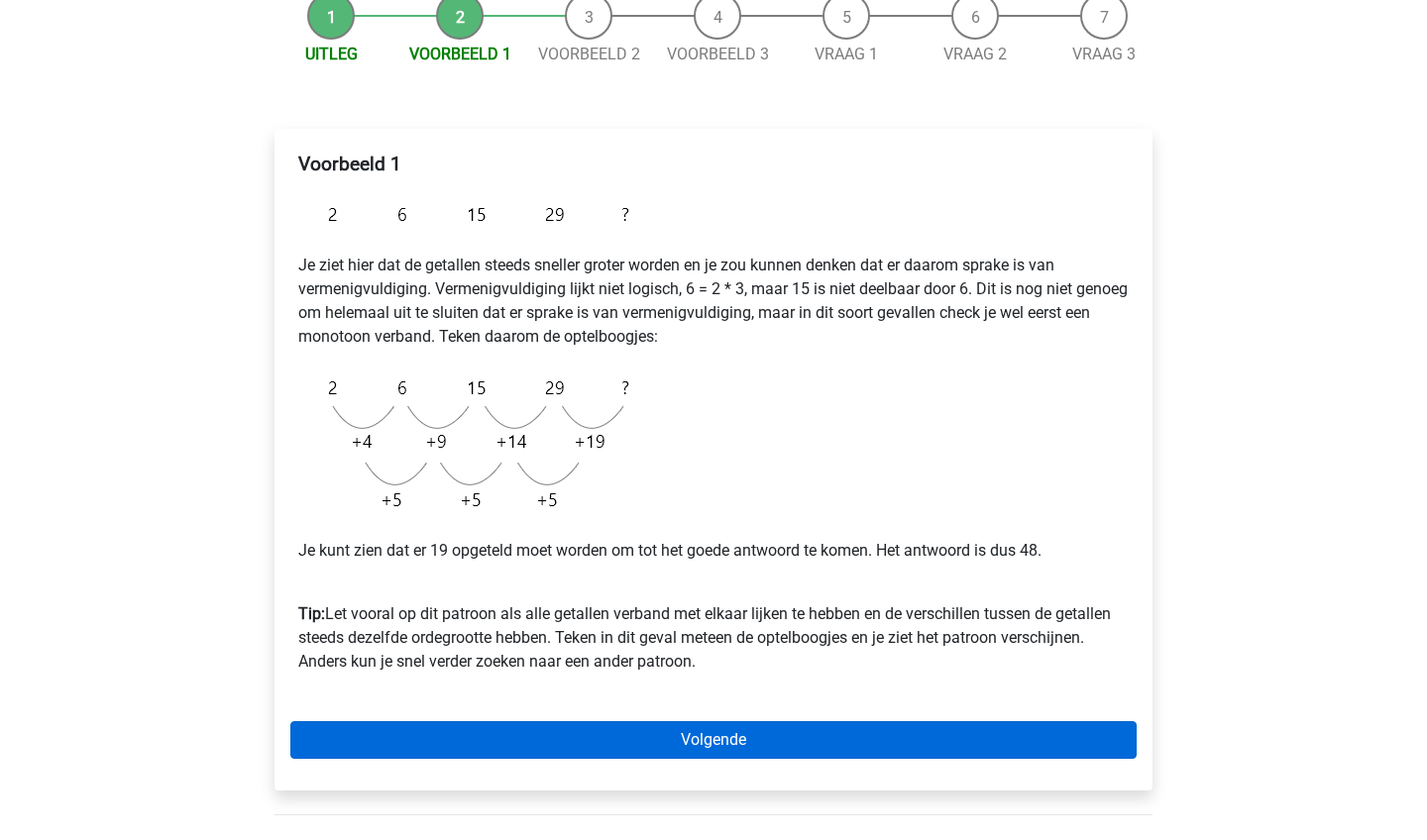 click on "Volgende" at bounding box center [714, 740] 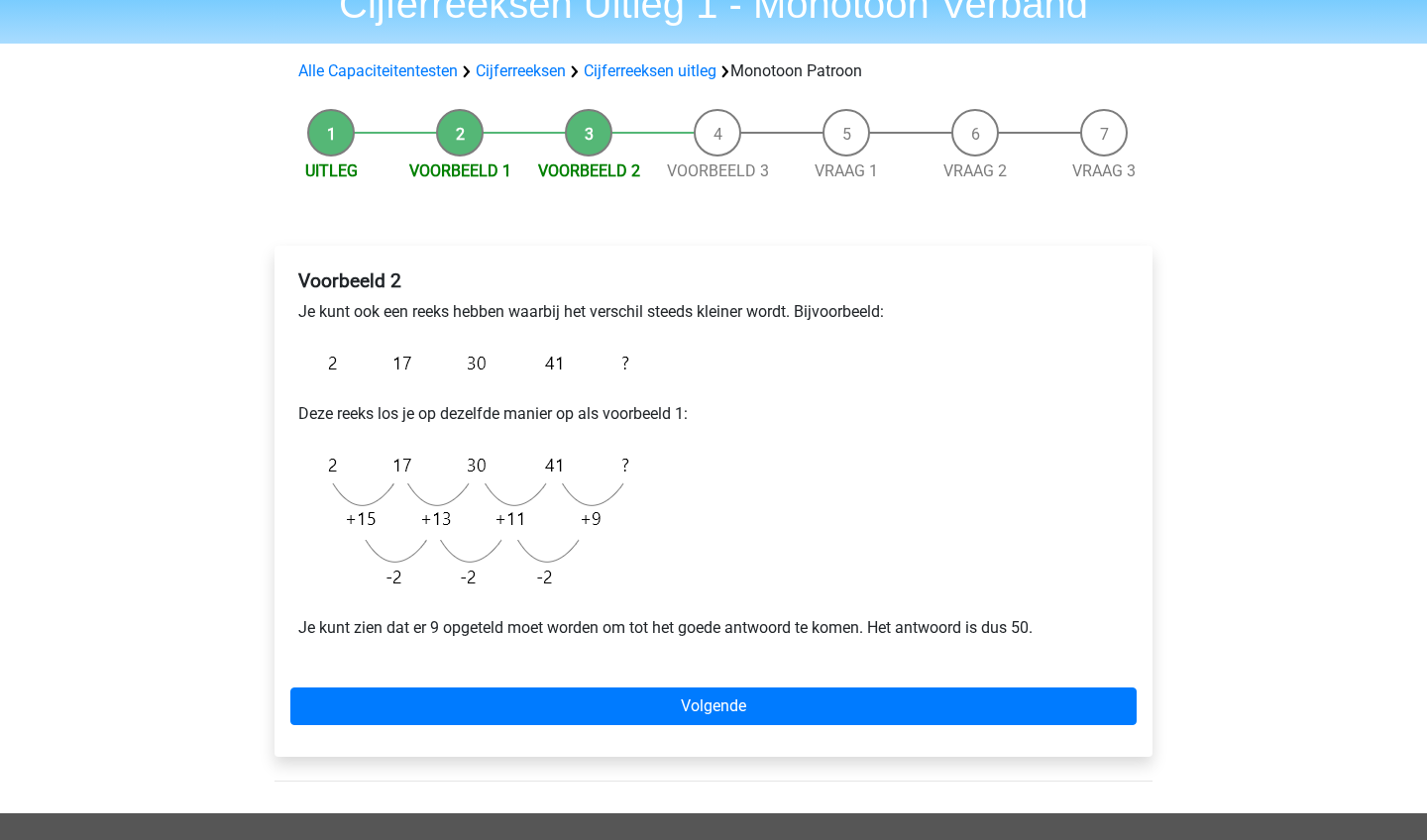 scroll, scrollTop: 98, scrollLeft: 0, axis: vertical 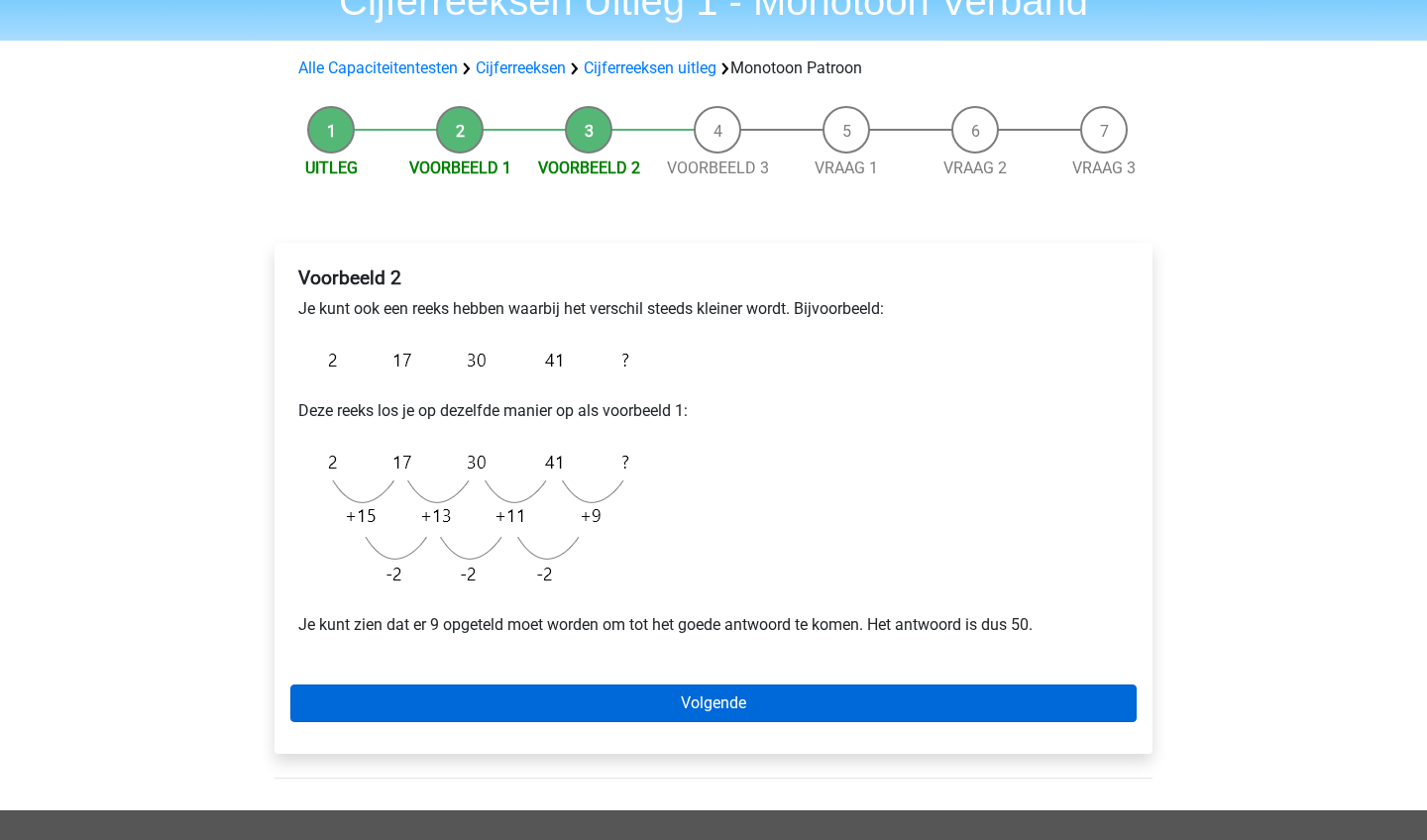 click on "Volgende" at bounding box center (714, 703) 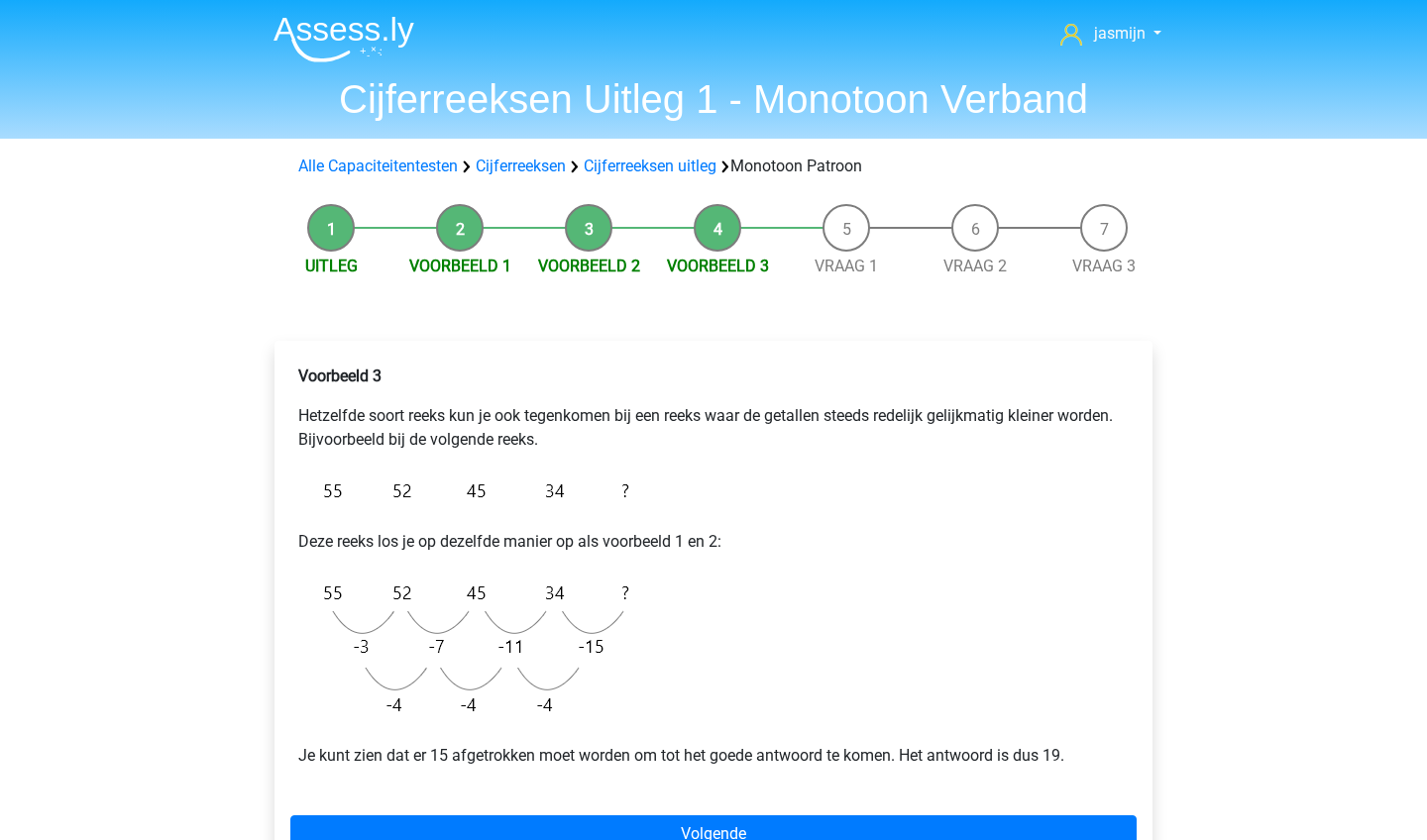scroll, scrollTop: 0, scrollLeft: 0, axis: both 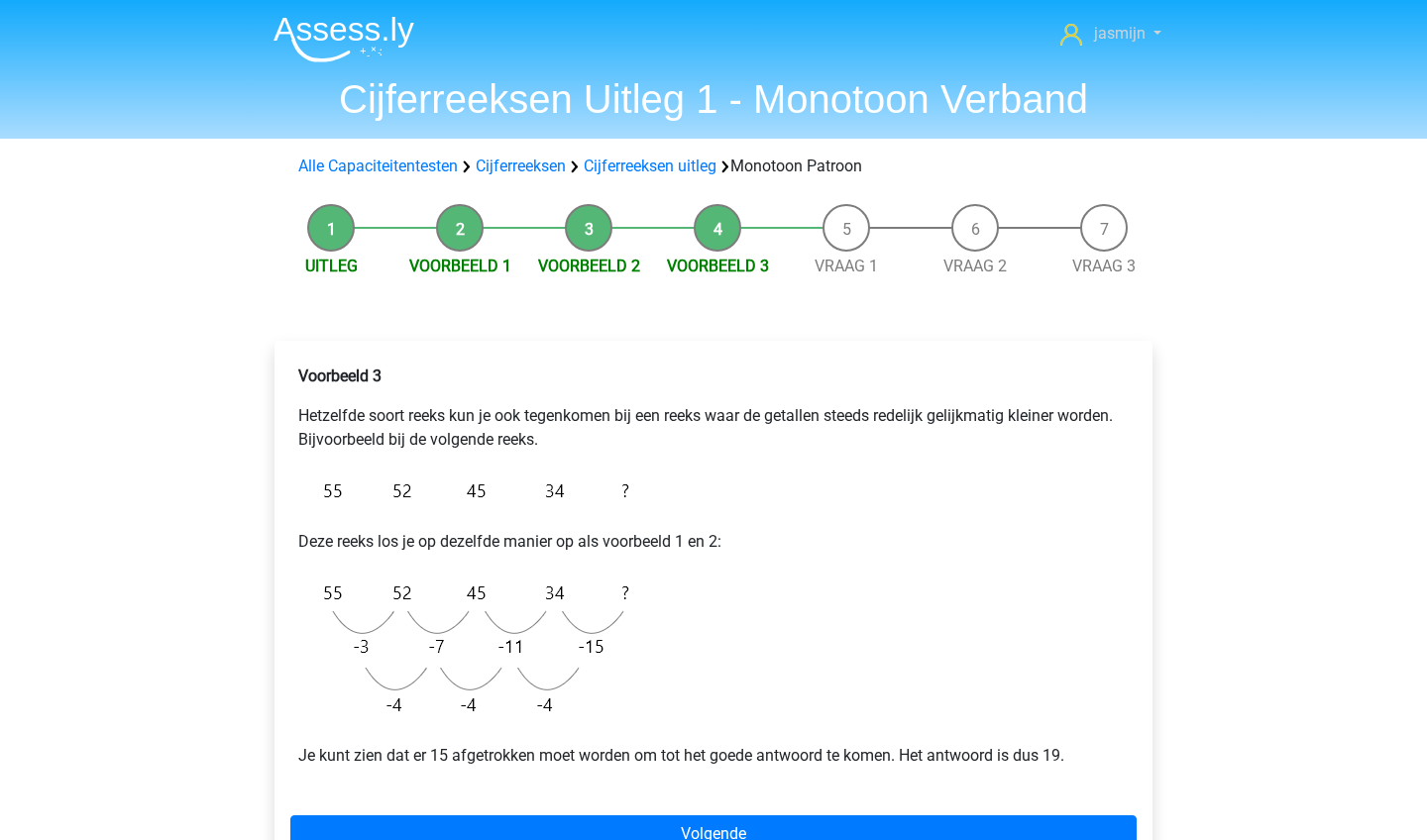 click on "jasmijn" at bounding box center [1120, 33] 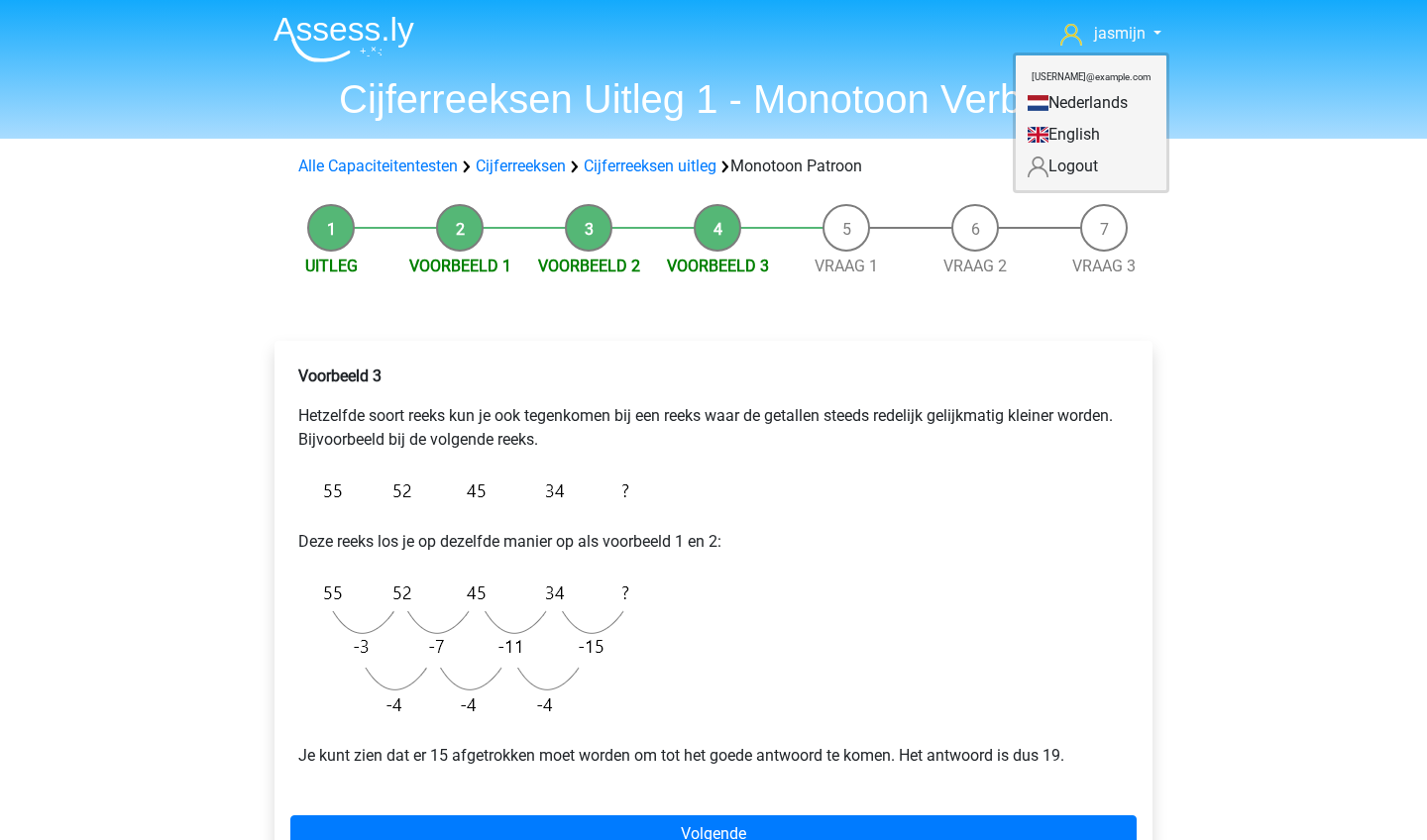 click on "[NAME]@[DOMAIN].com Nederlands English" at bounding box center (714, 69) 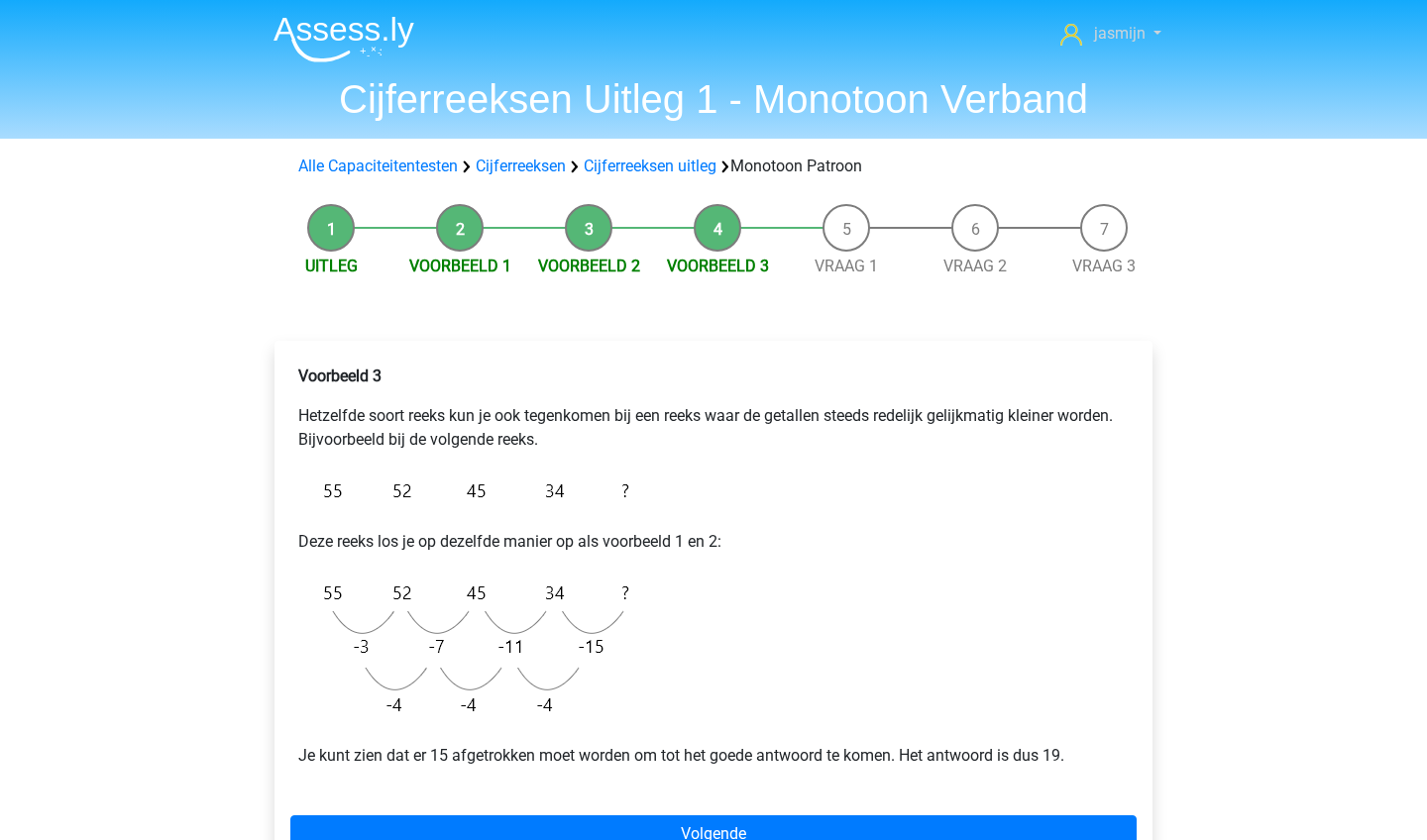 click 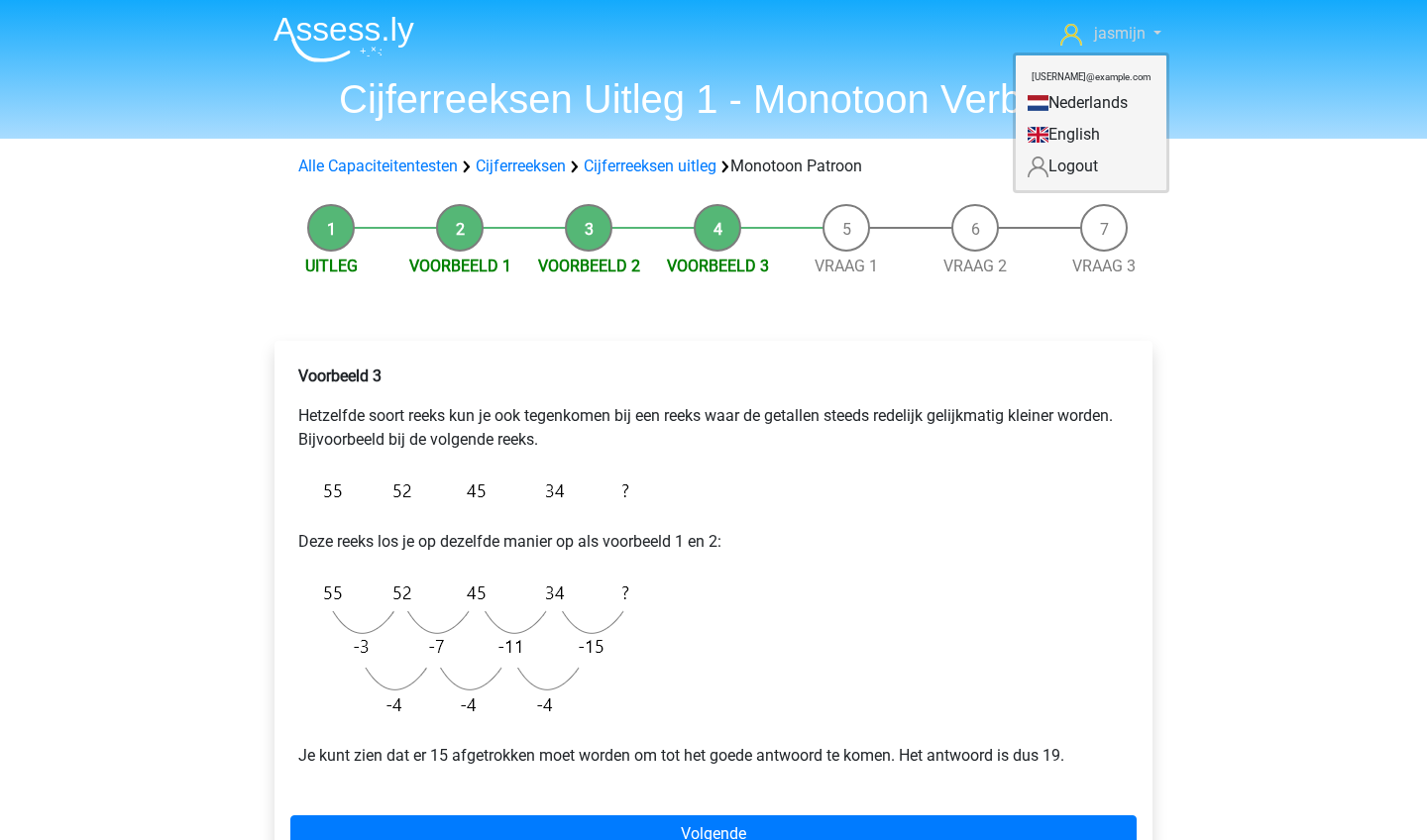 click 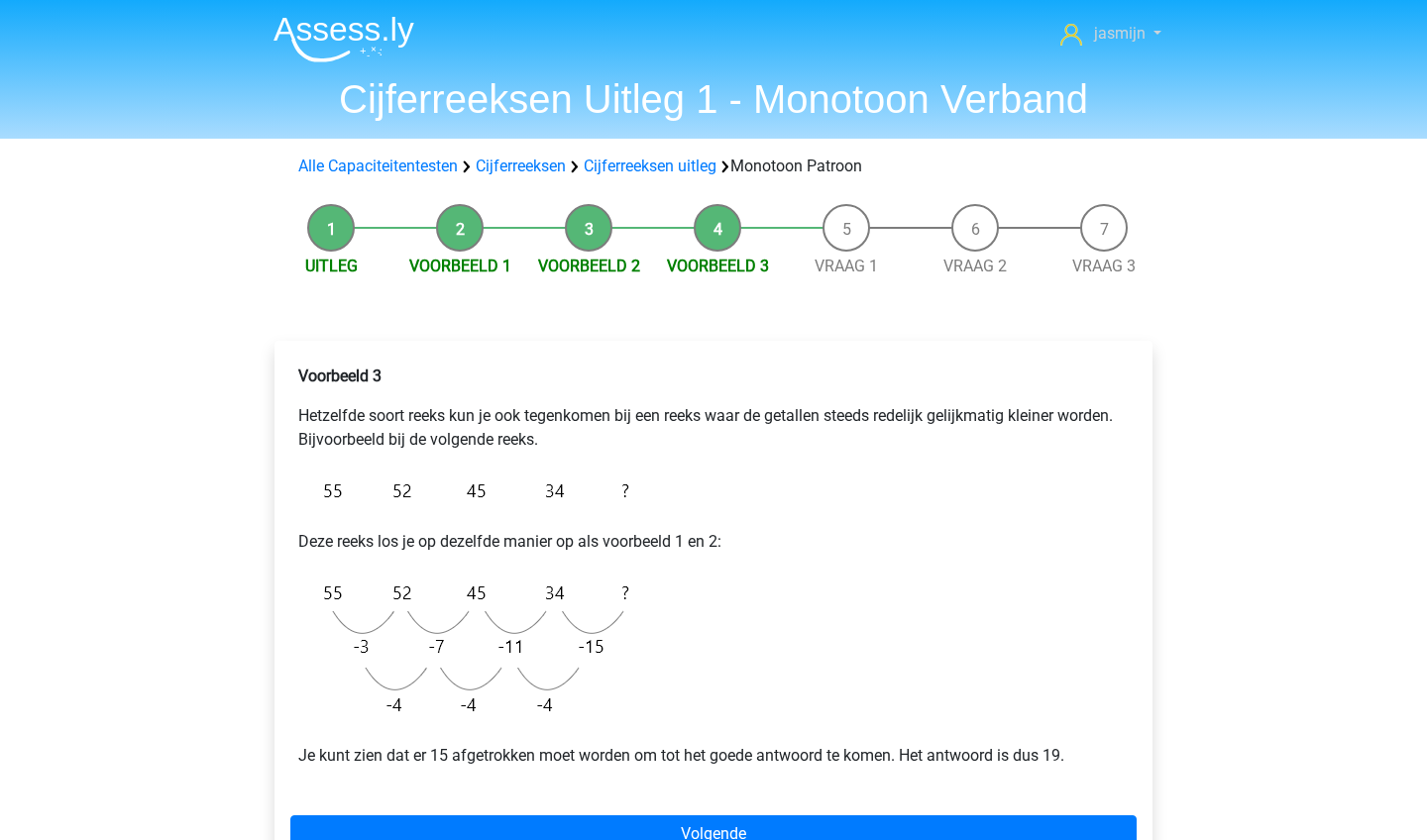 click 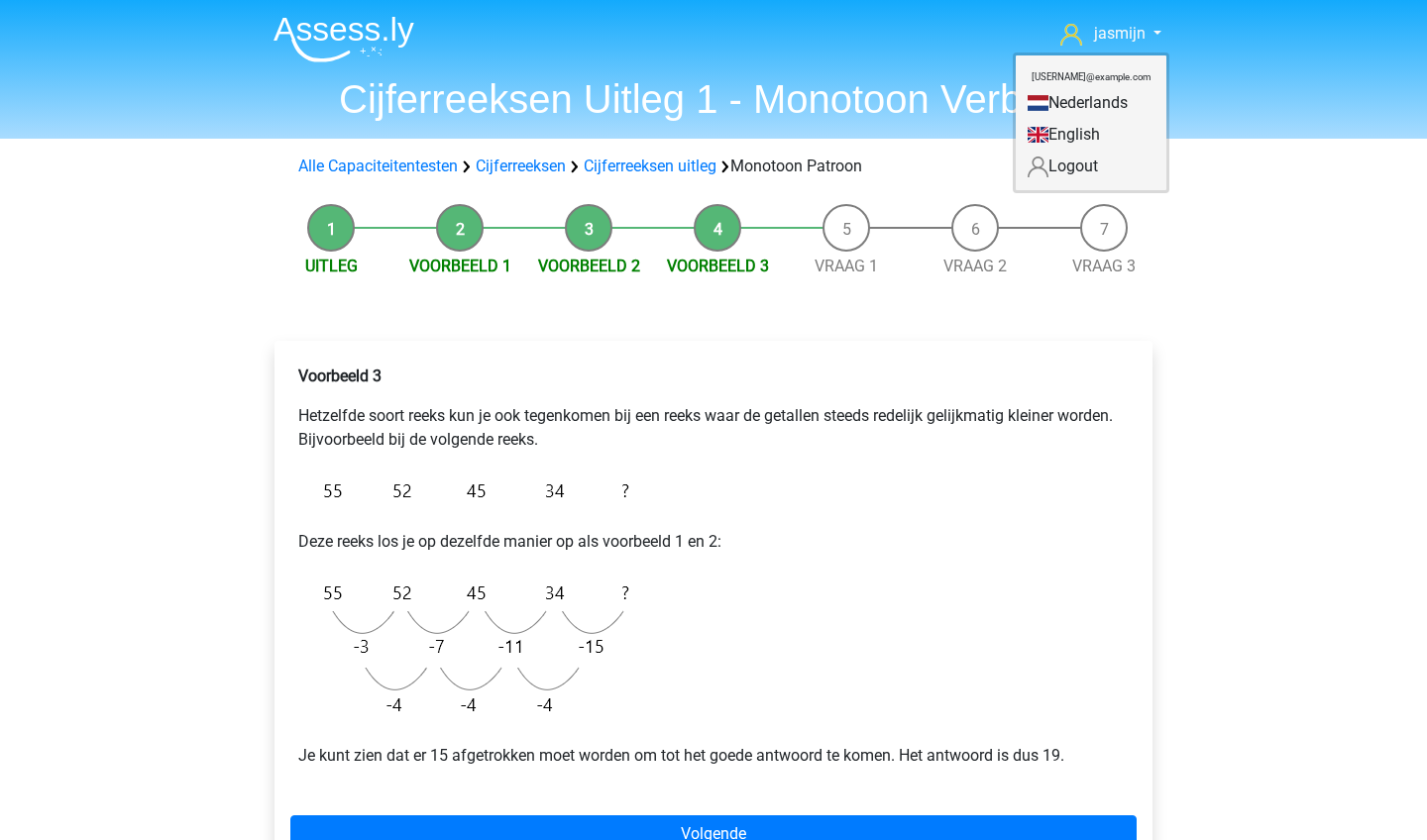 click on "[USERNAME]@[DOMAIN].com" at bounding box center [1091, 76] 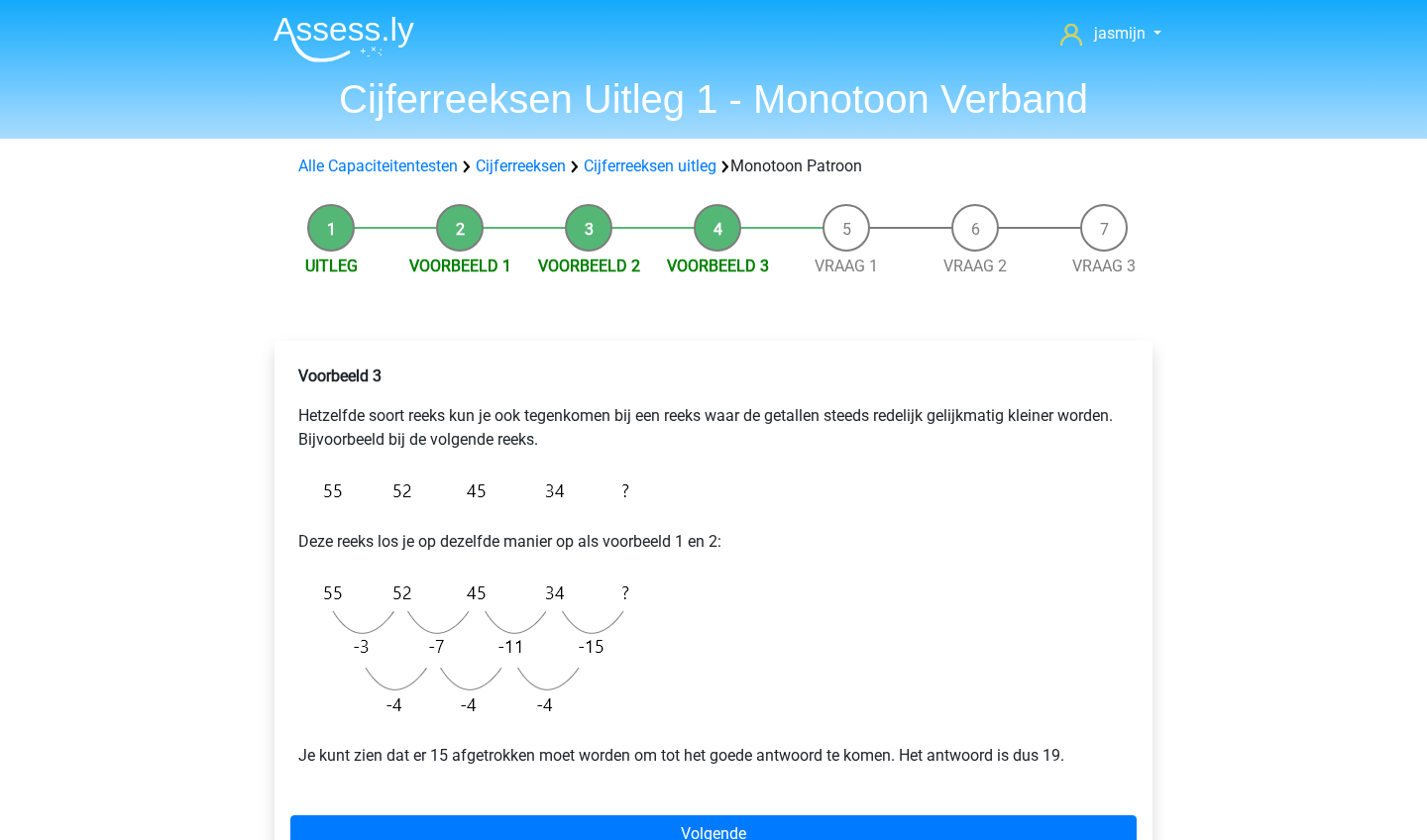 click at bounding box center [344, 39] 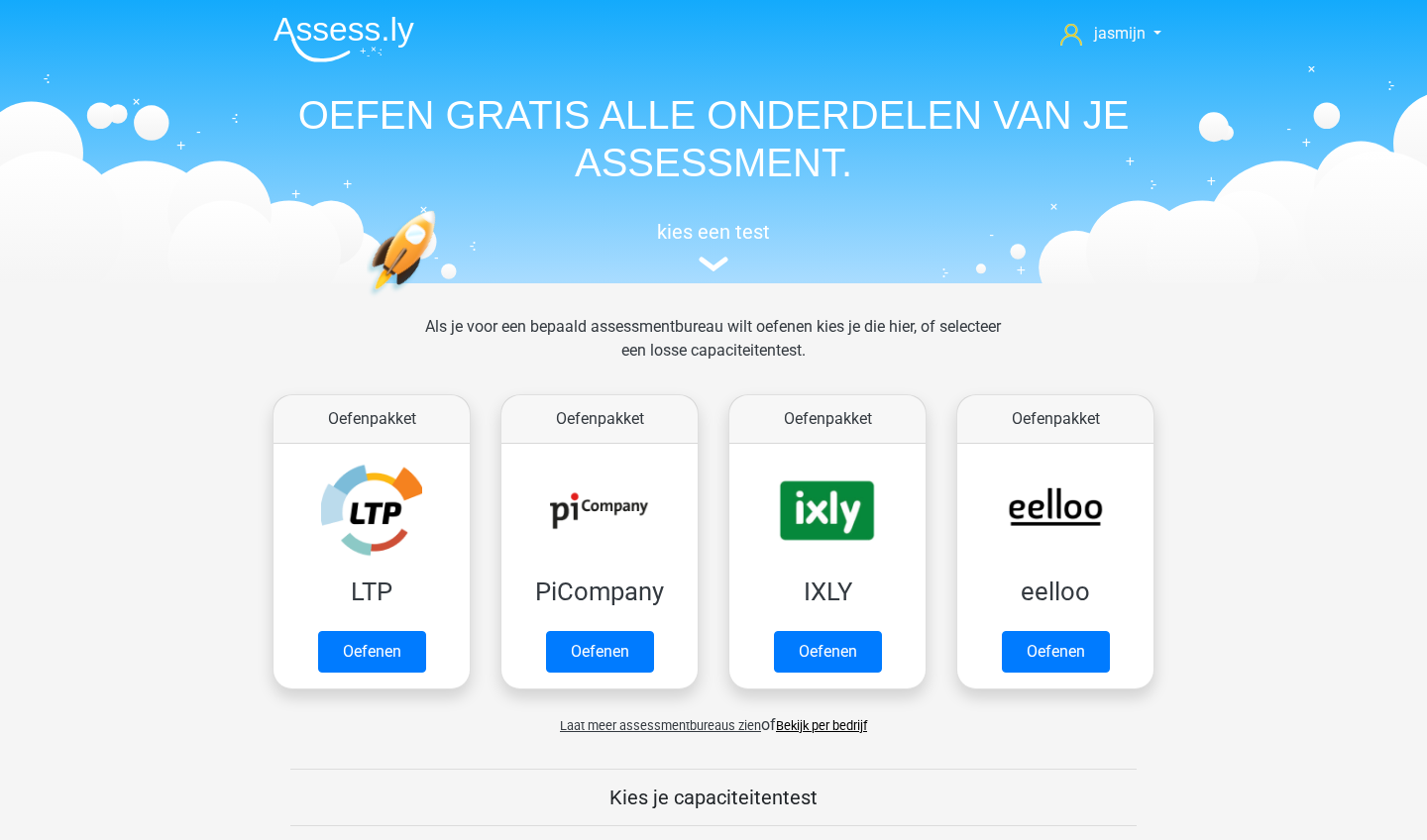 scroll, scrollTop: 0, scrollLeft: 0, axis: both 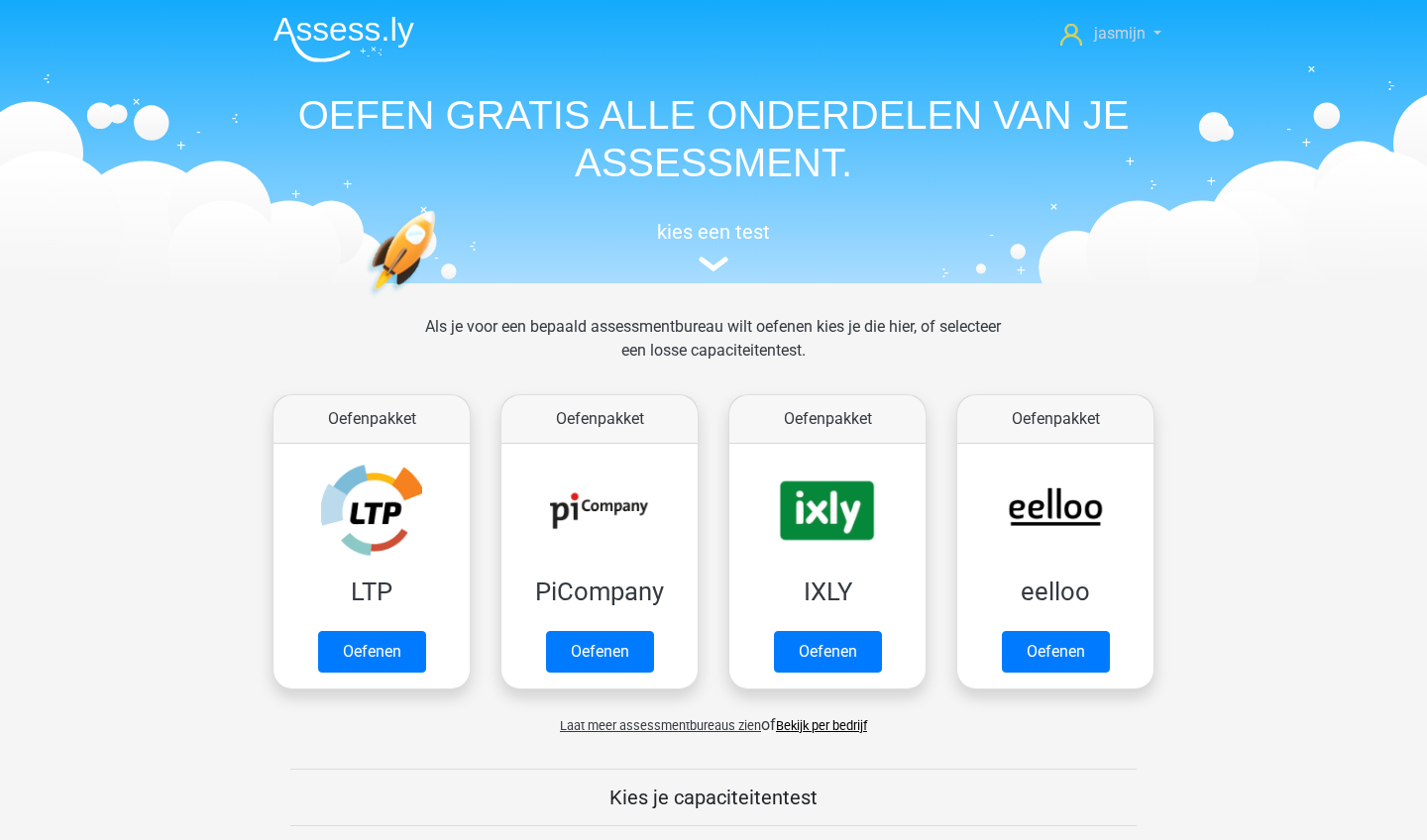 click on "jasmijn" at bounding box center [1120, 33] 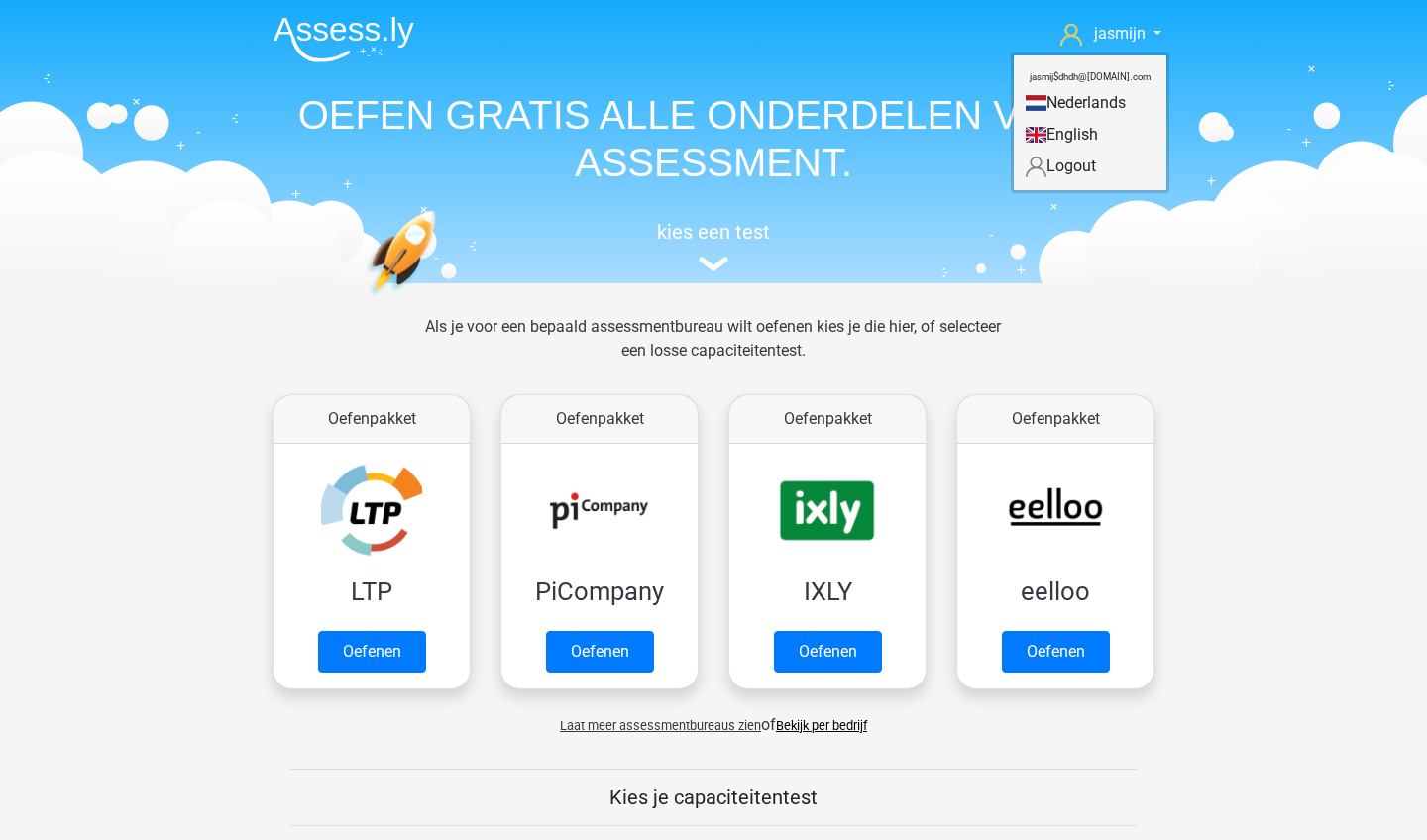 click on "[USERNAME]@[DOMAIN].com" at bounding box center (1090, 76) 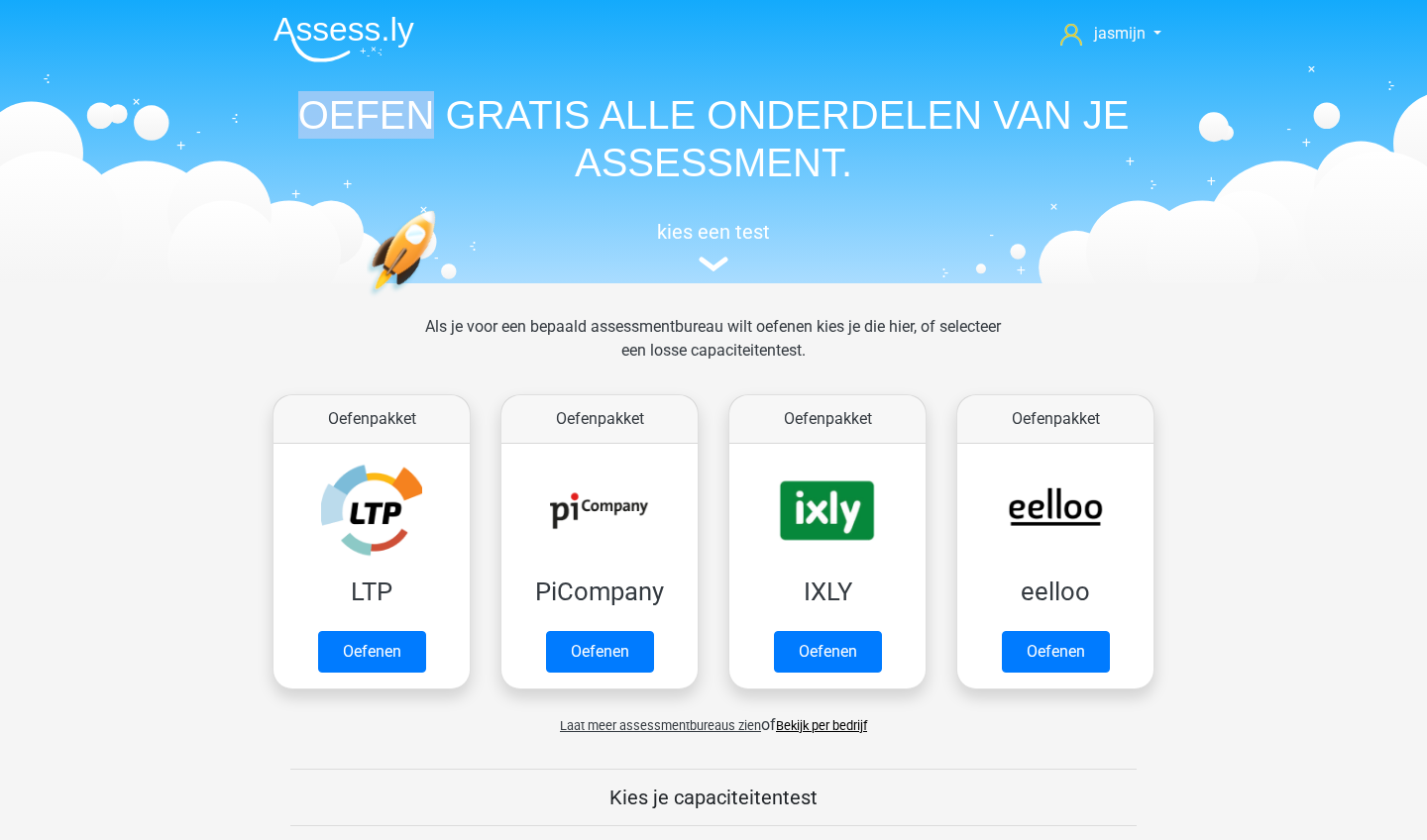 click on "jasmijn
jasmij$dhdh@lksdj.com
Nederlands
English" at bounding box center (714, 139) 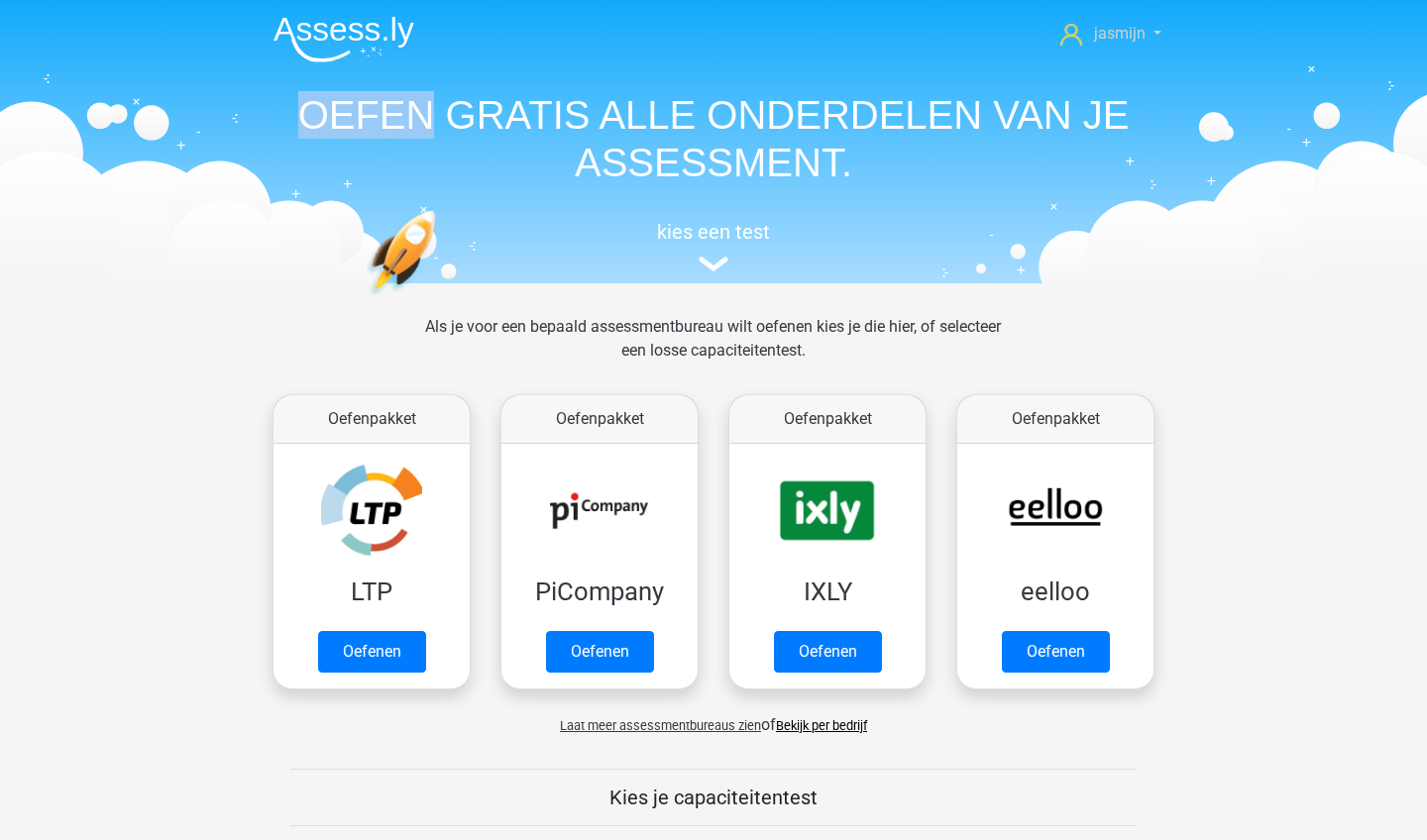 click on "jasmijn" at bounding box center (1120, 33) 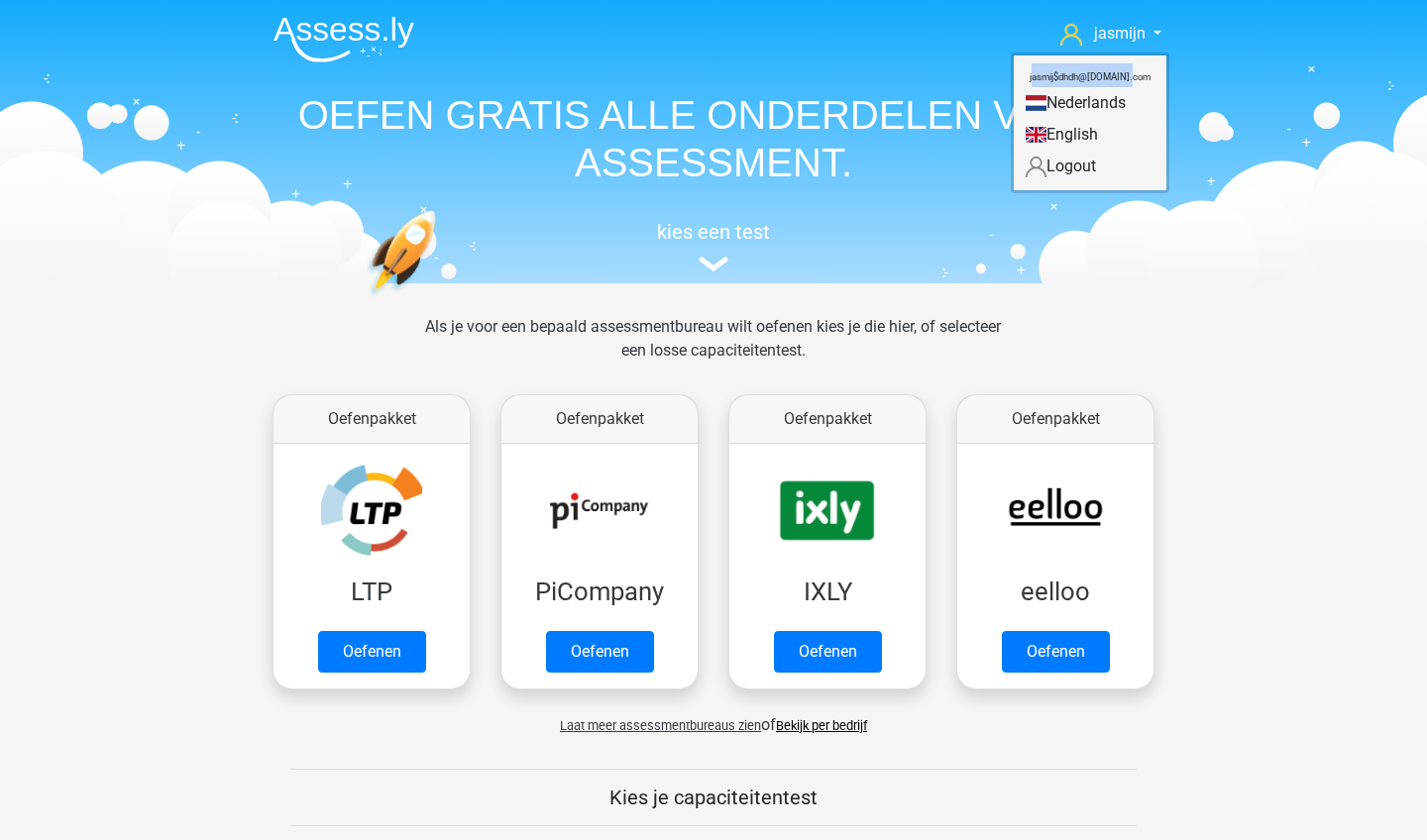 drag, startPoint x: 1047, startPoint y: 78, endPoint x: 1150, endPoint y: 80, distance: 103.01942 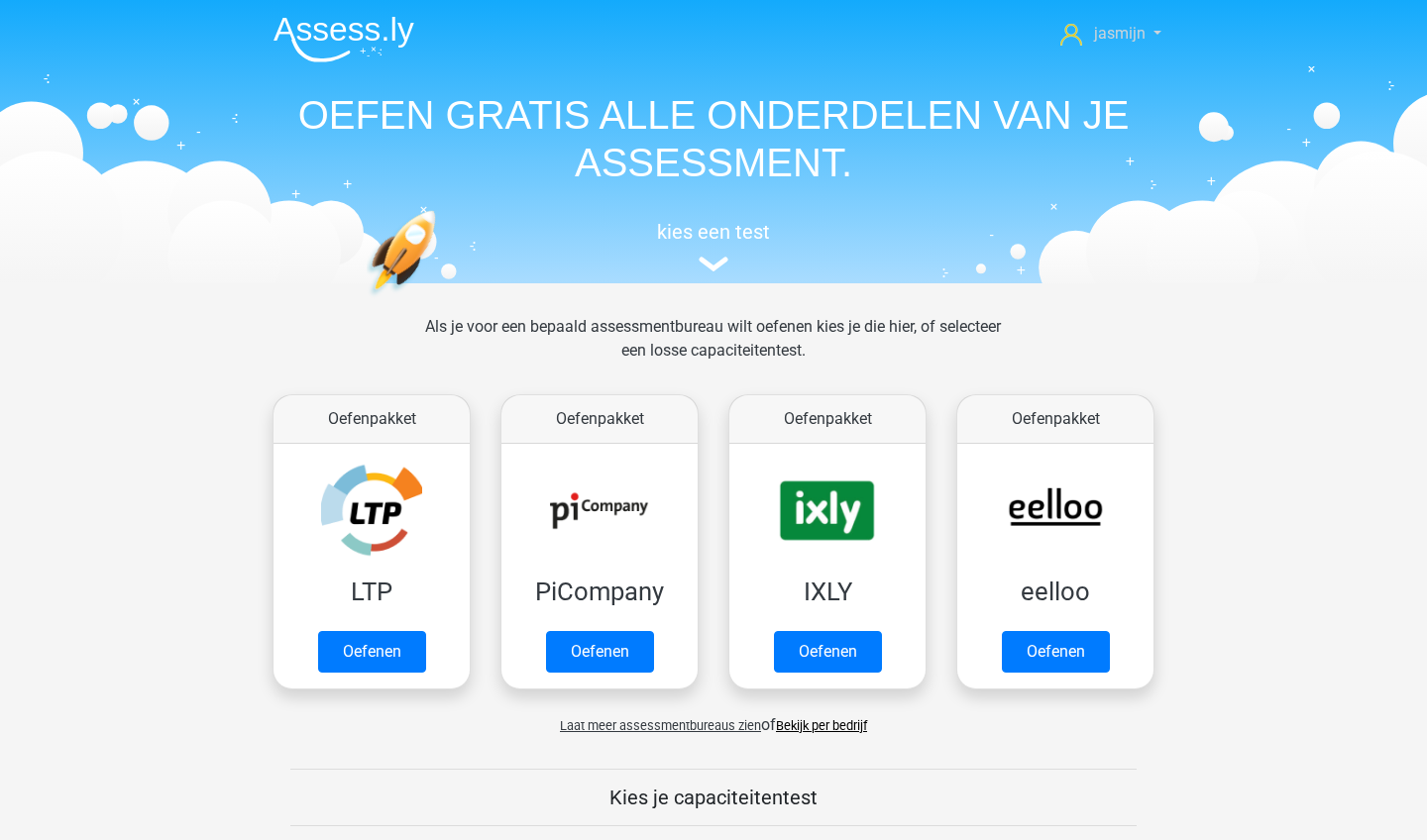 click on "jasmijn" at bounding box center [1111, 34] 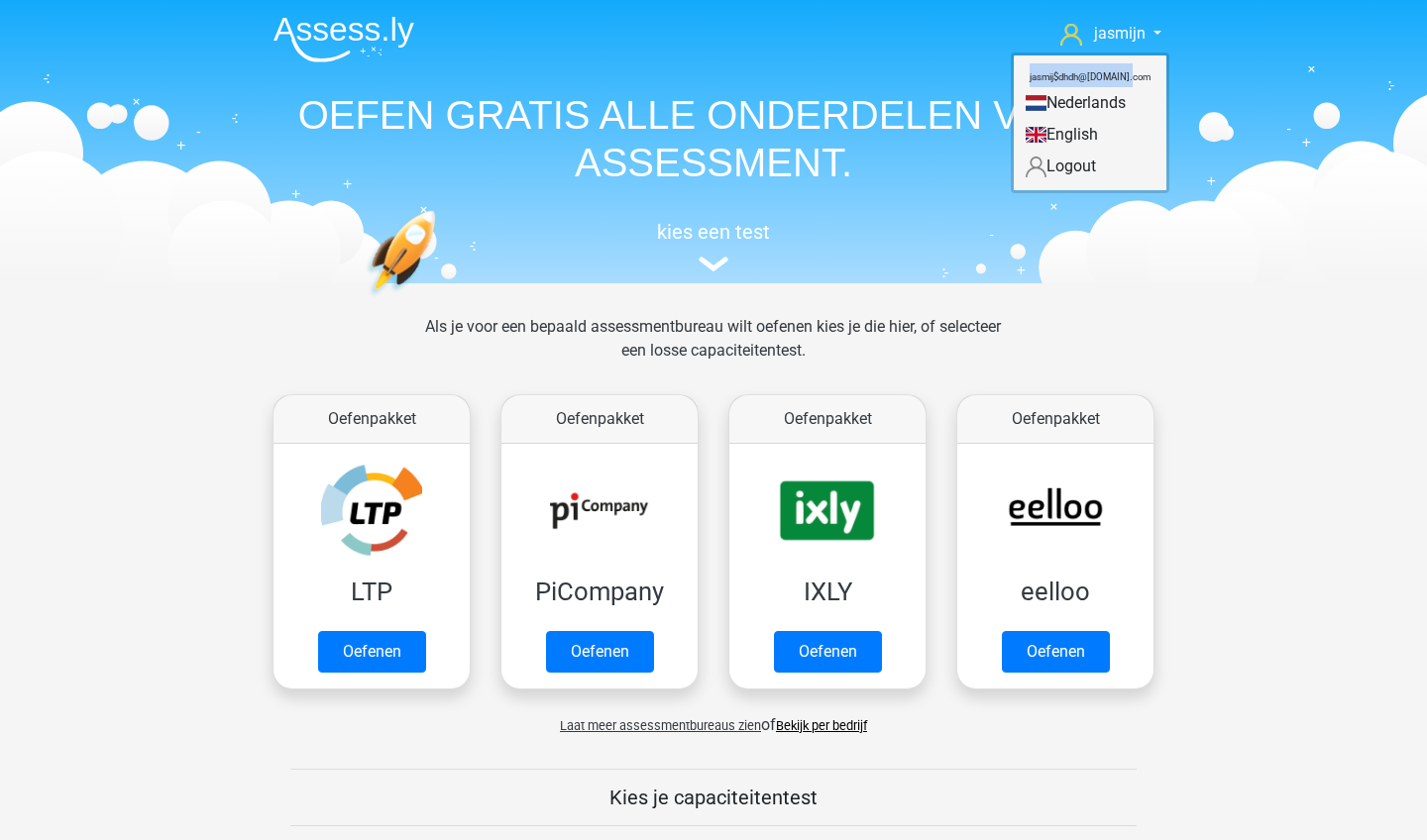 drag, startPoint x: 1044, startPoint y: 79, endPoint x: 1151, endPoint y: 84, distance: 107.11676 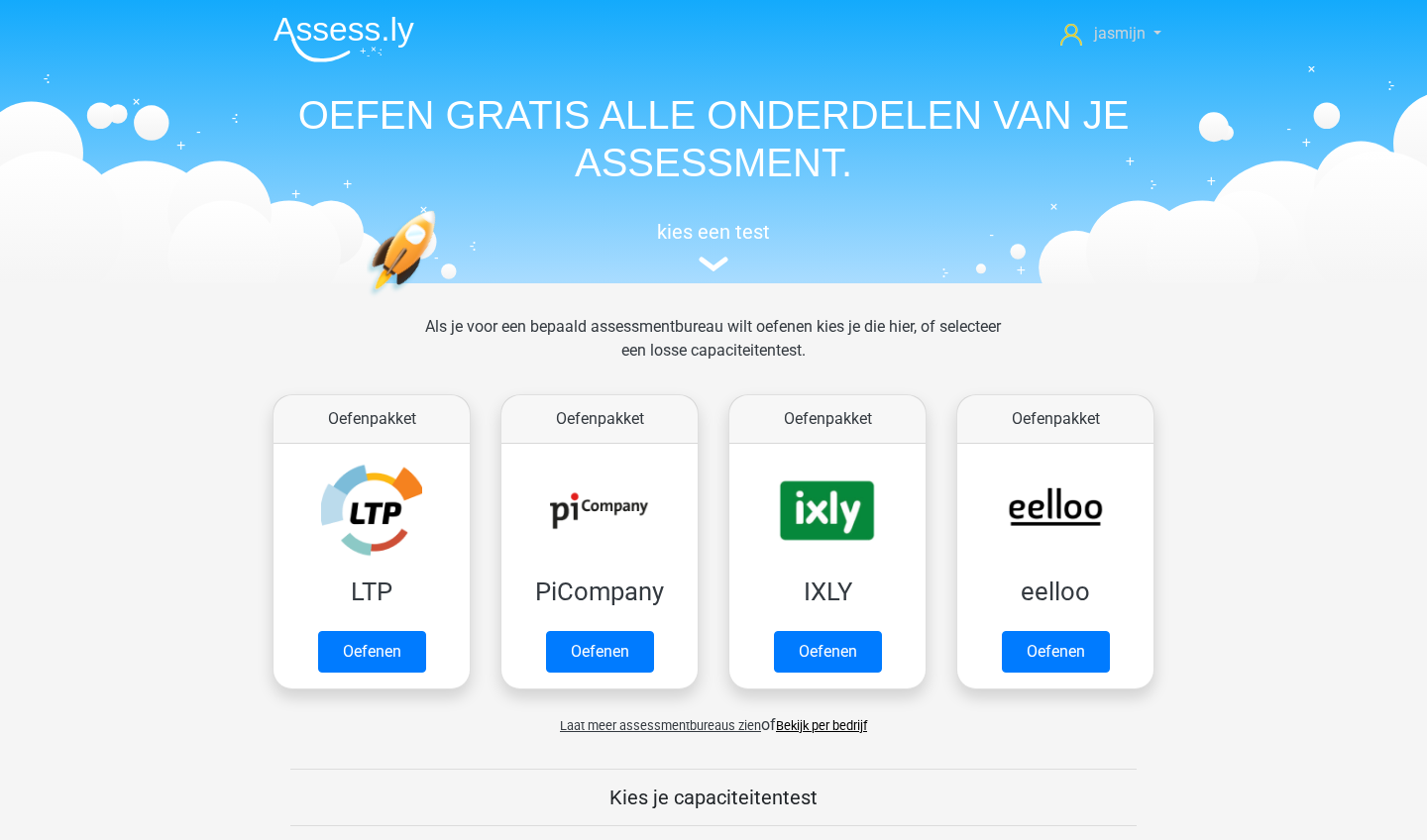 click on "jasmijn" at bounding box center (1120, 33) 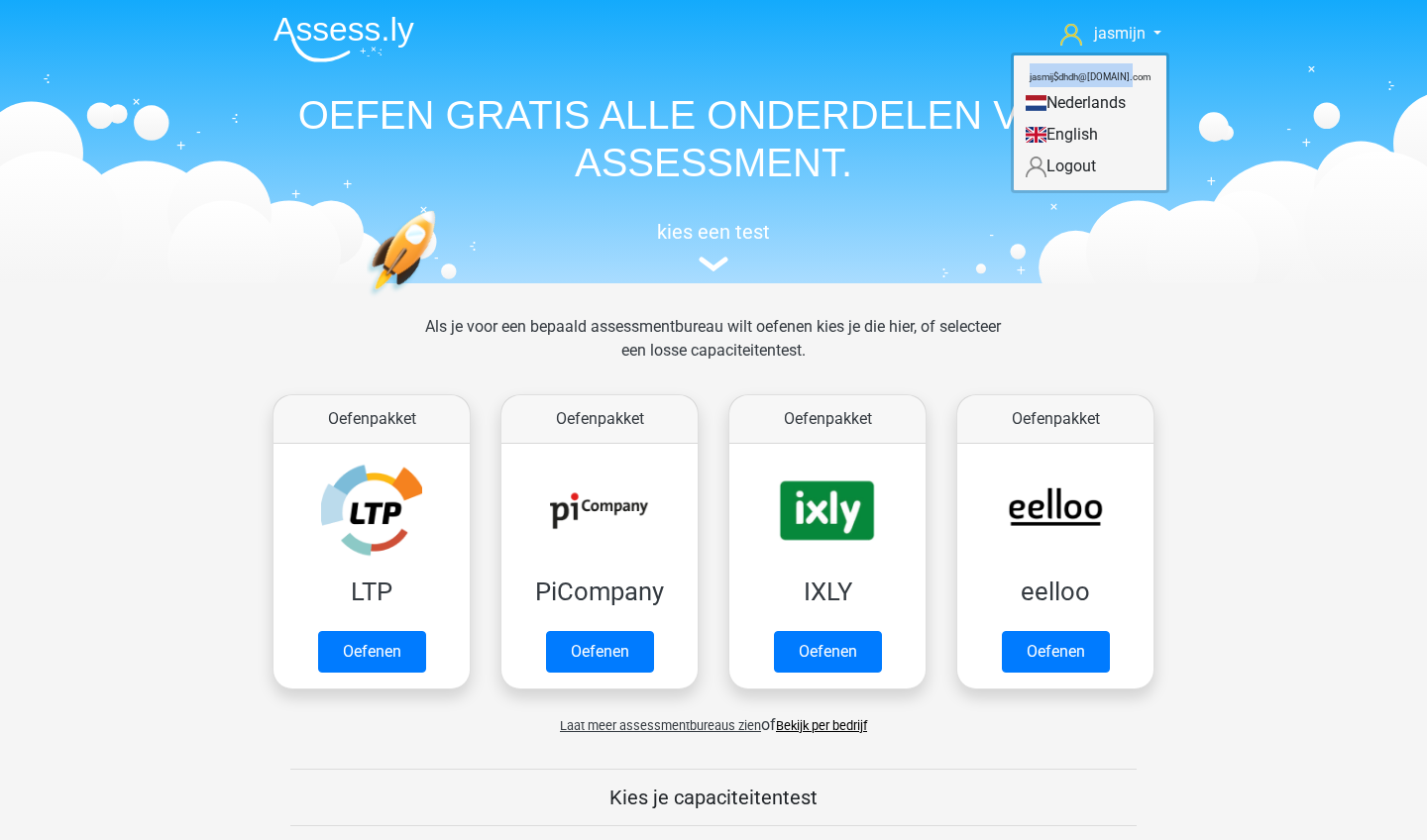drag, startPoint x: 1046, startPoint y: 79, endPoint x: 1144, endPoint y: 80, distance: 98.005102 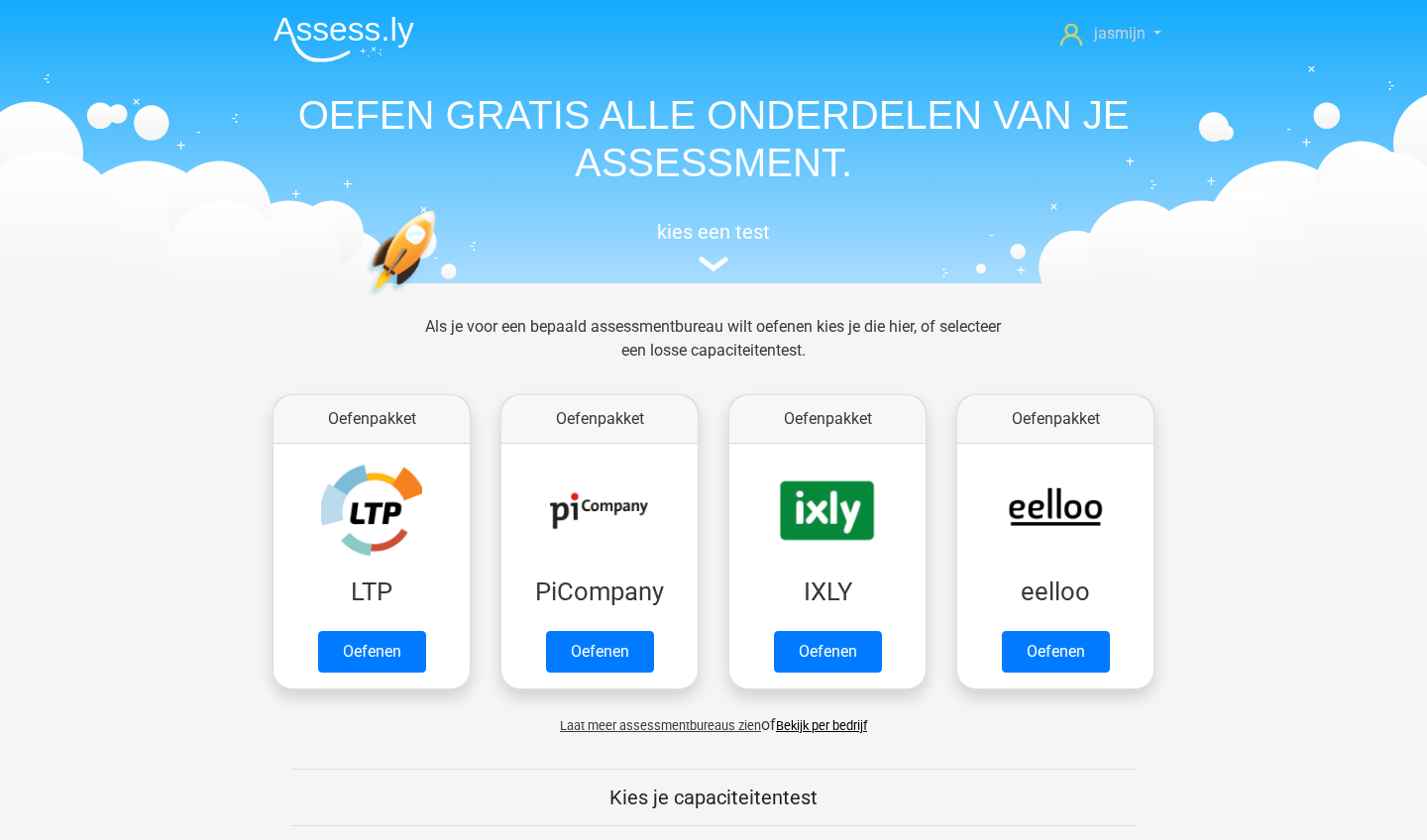 click on "jasmijn" at bounding box center (1120, 33) 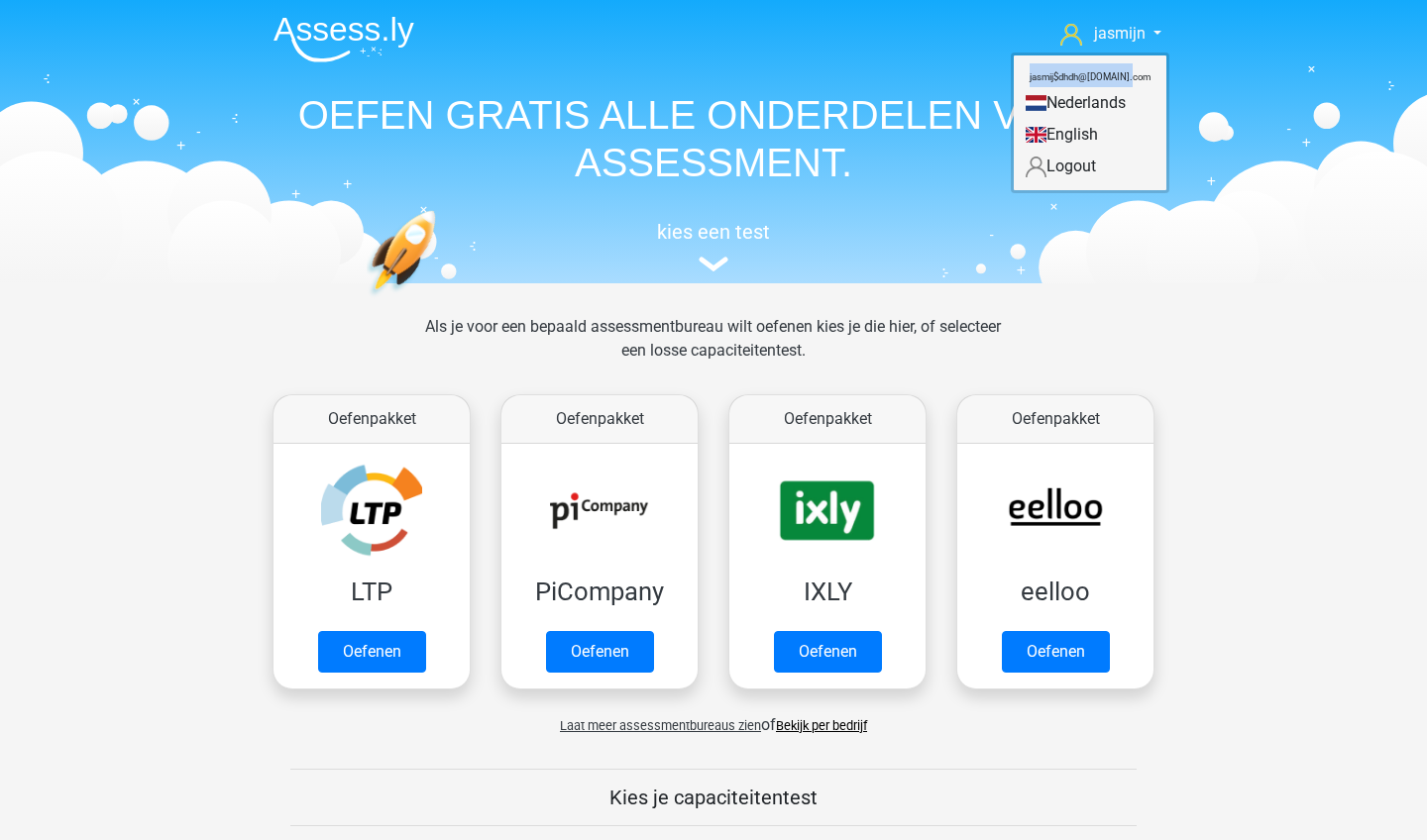 copy on "[USERNAME]@[DOMAIN].com" 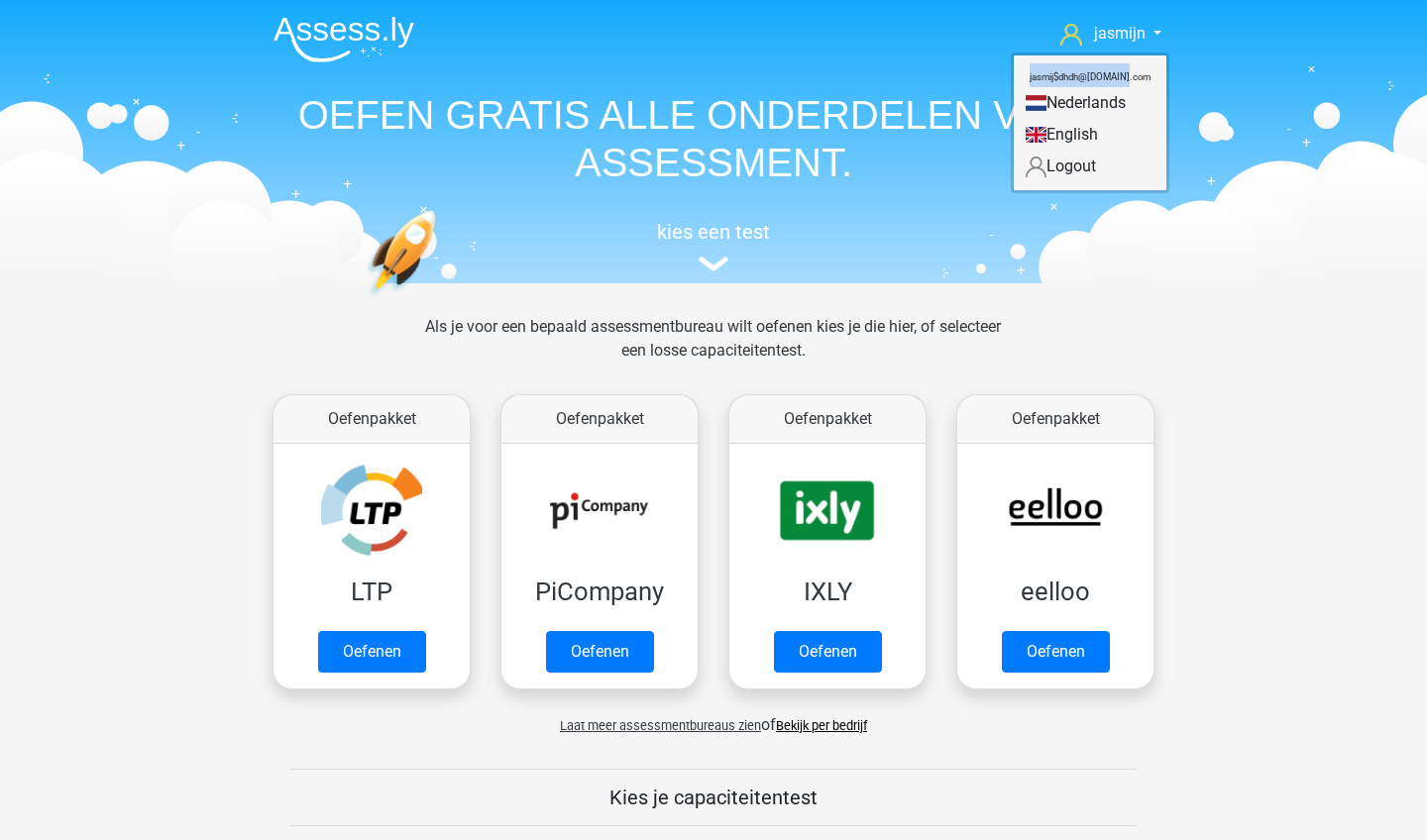 drag, startPoint x: 1046, startPoint y: 78, endPoint x: 1142, endPoint y: 76, distance: 96.02083 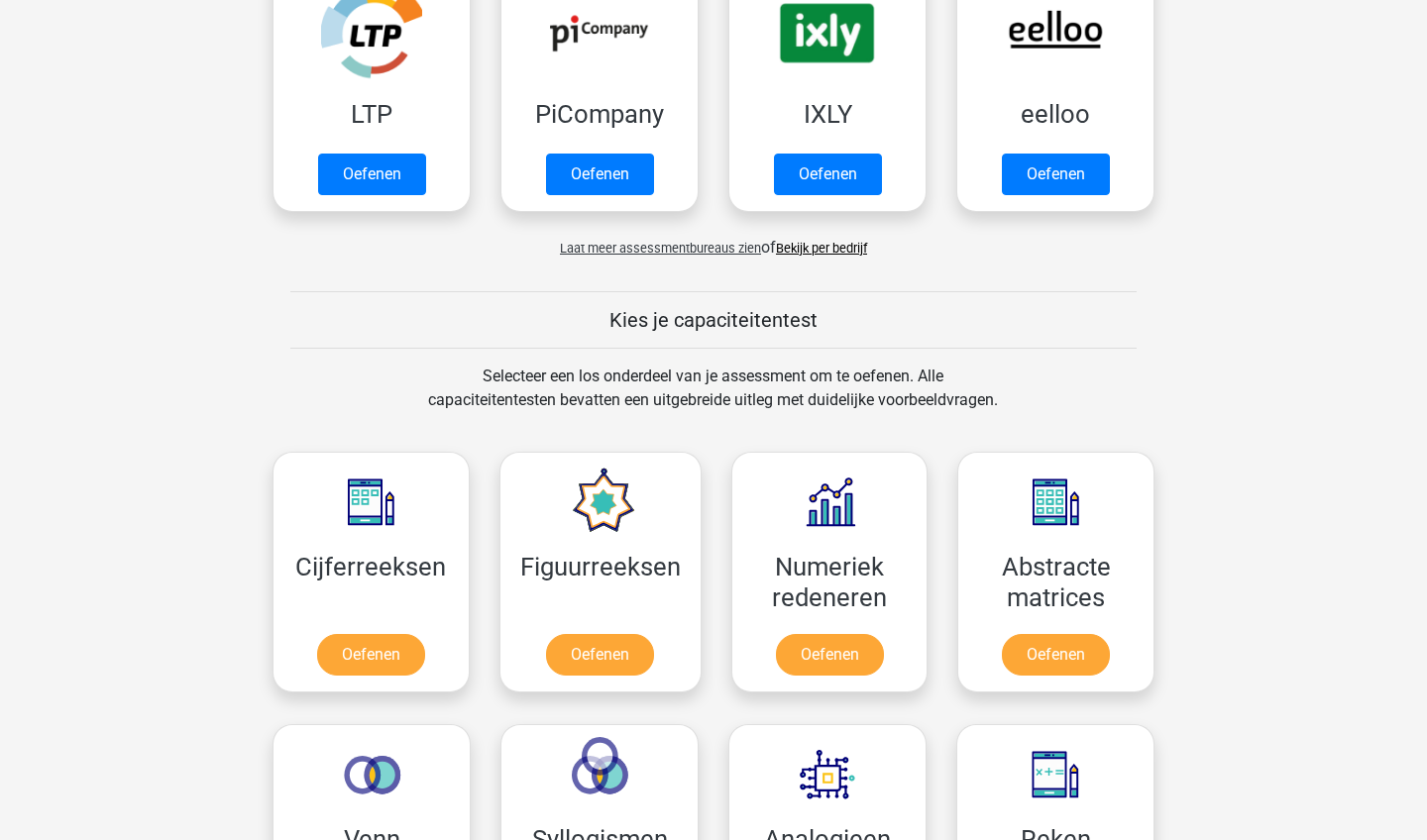 scroll, scrollTop: 477, scrollLeft: 0, axis: vertical 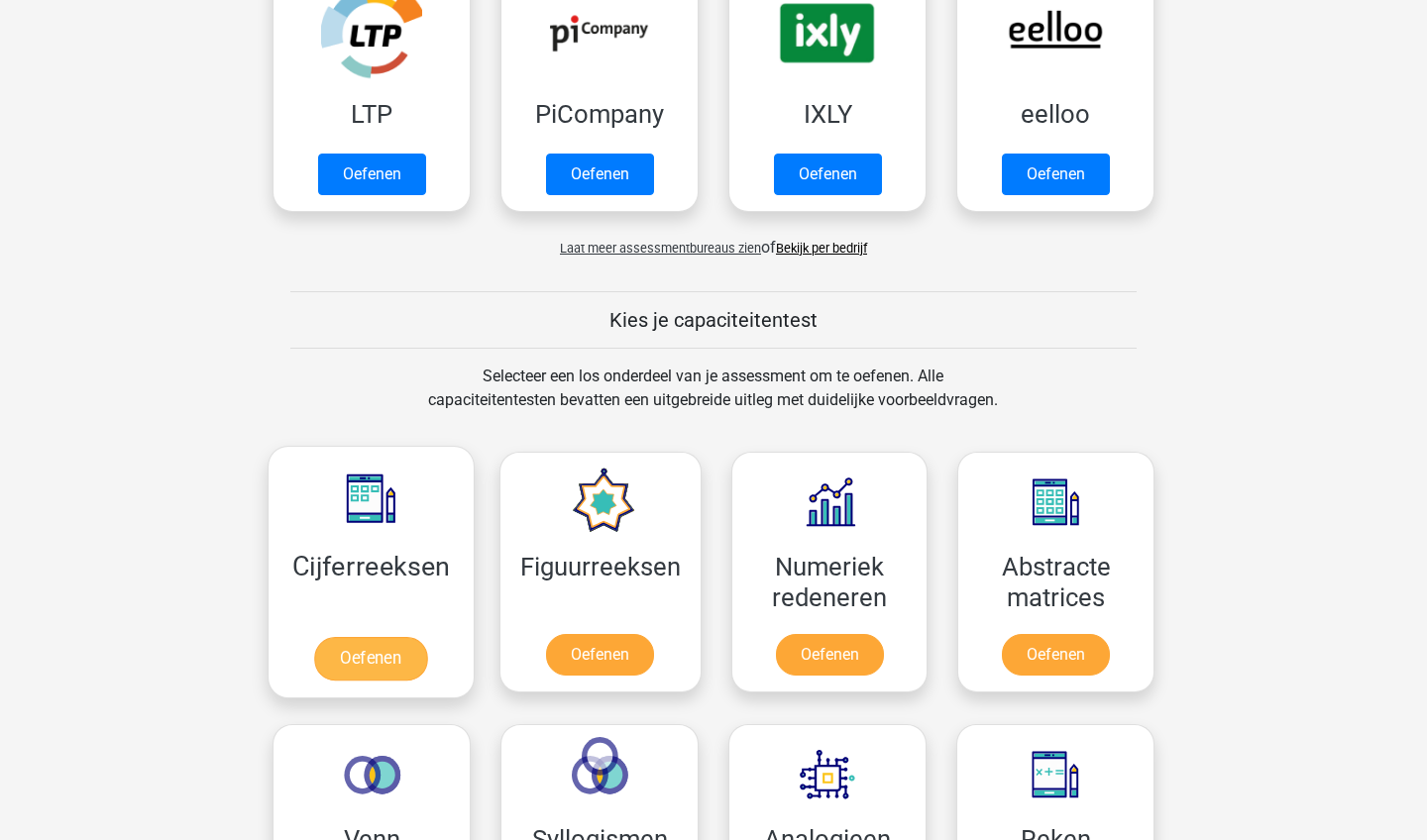 click on "Oefenen" at bounding box center (371, 659) 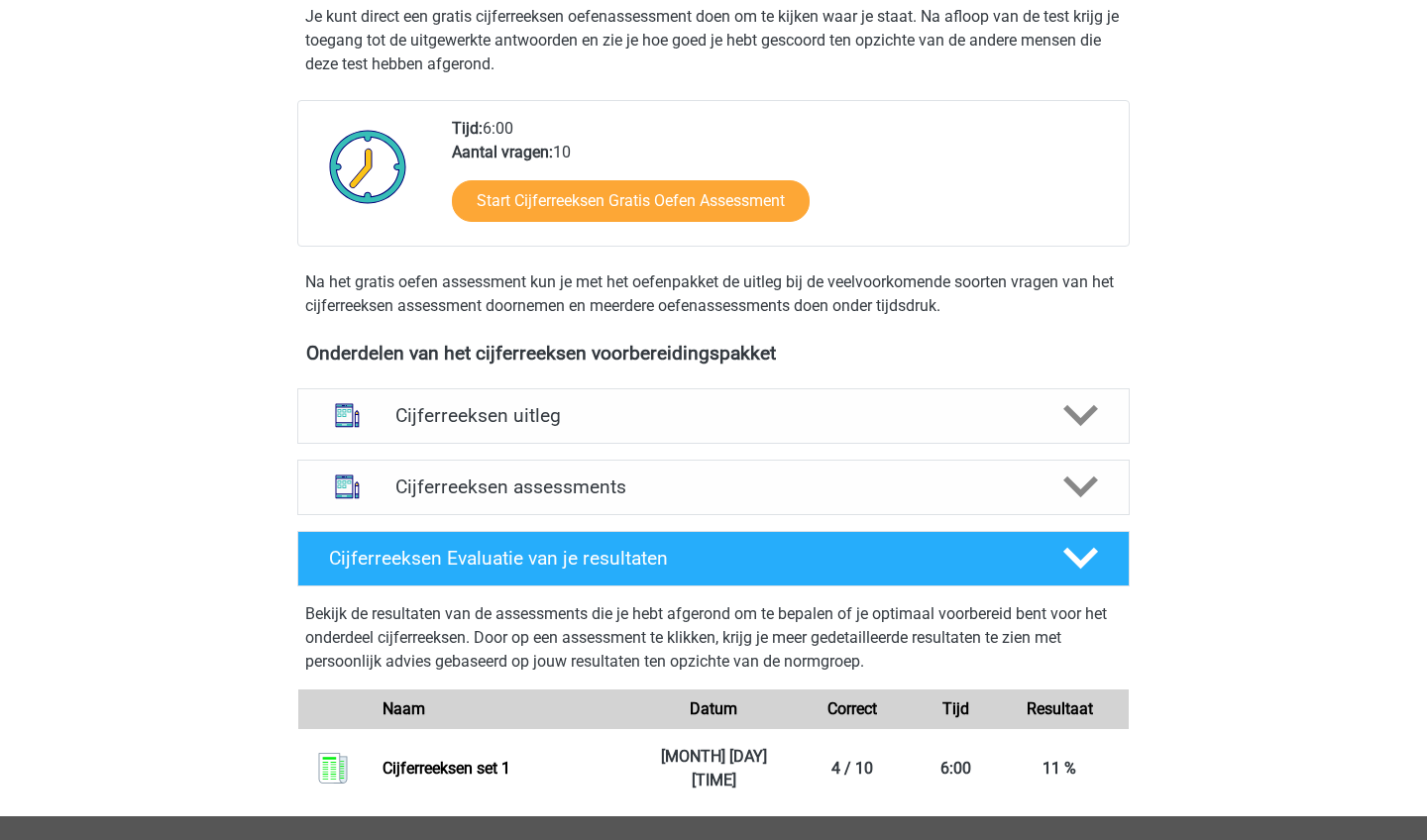 scroll, scrollTop: 533, scrollLeft: 0, axis: vertical 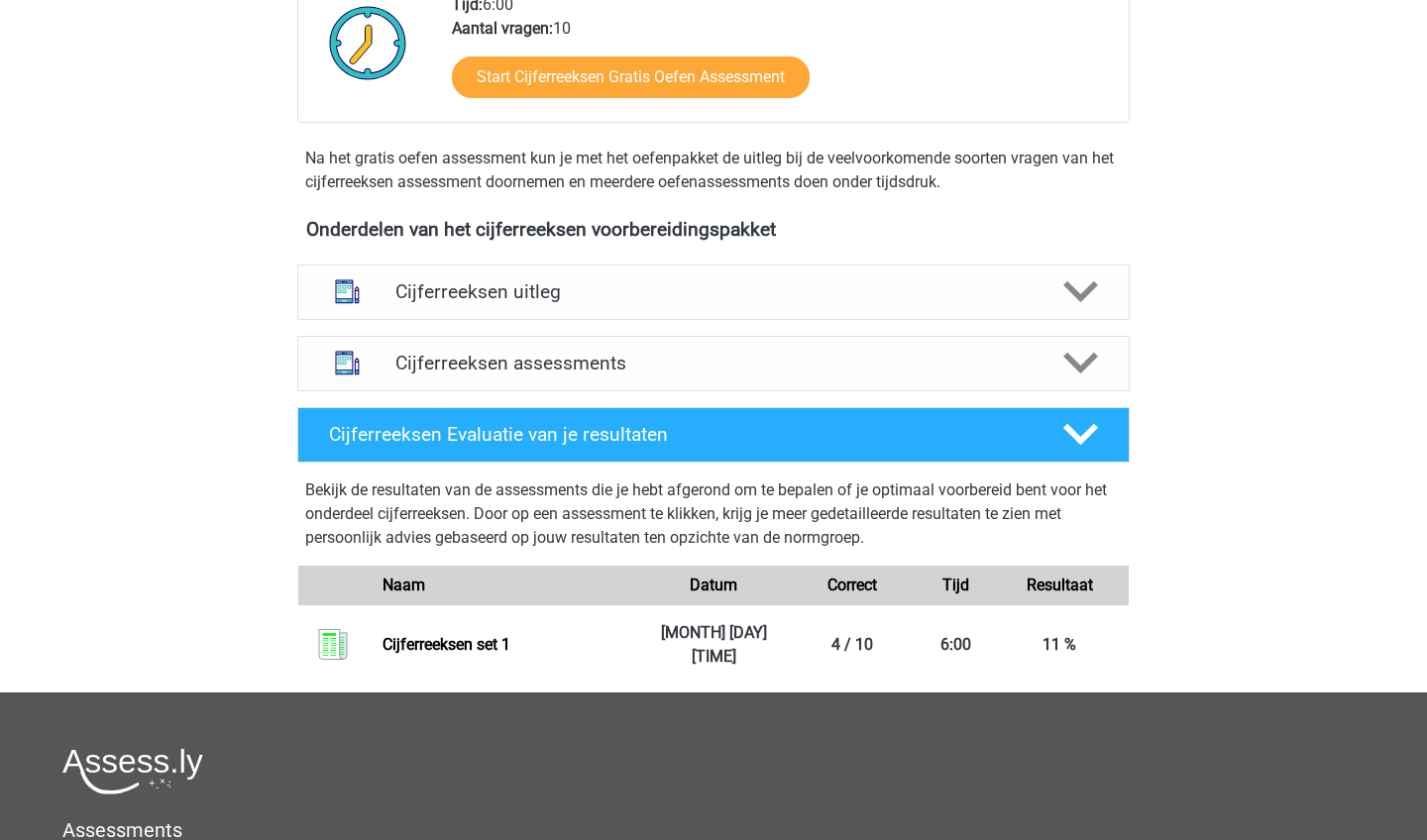 click on "Cijferreeksen uitleg
Er zijn grofweg zes verschillende soorten patronen te herkennen die vaak worden toegepast bij cijferreeksen. Door de uitleg met voorbeeldopgaven van de verschillende patronen goed te bestuderen, zul je de patronen makkelijker herkennen tijdens het assessment, sneller werken en minder fouten maken." at bounding box center (714, 292) 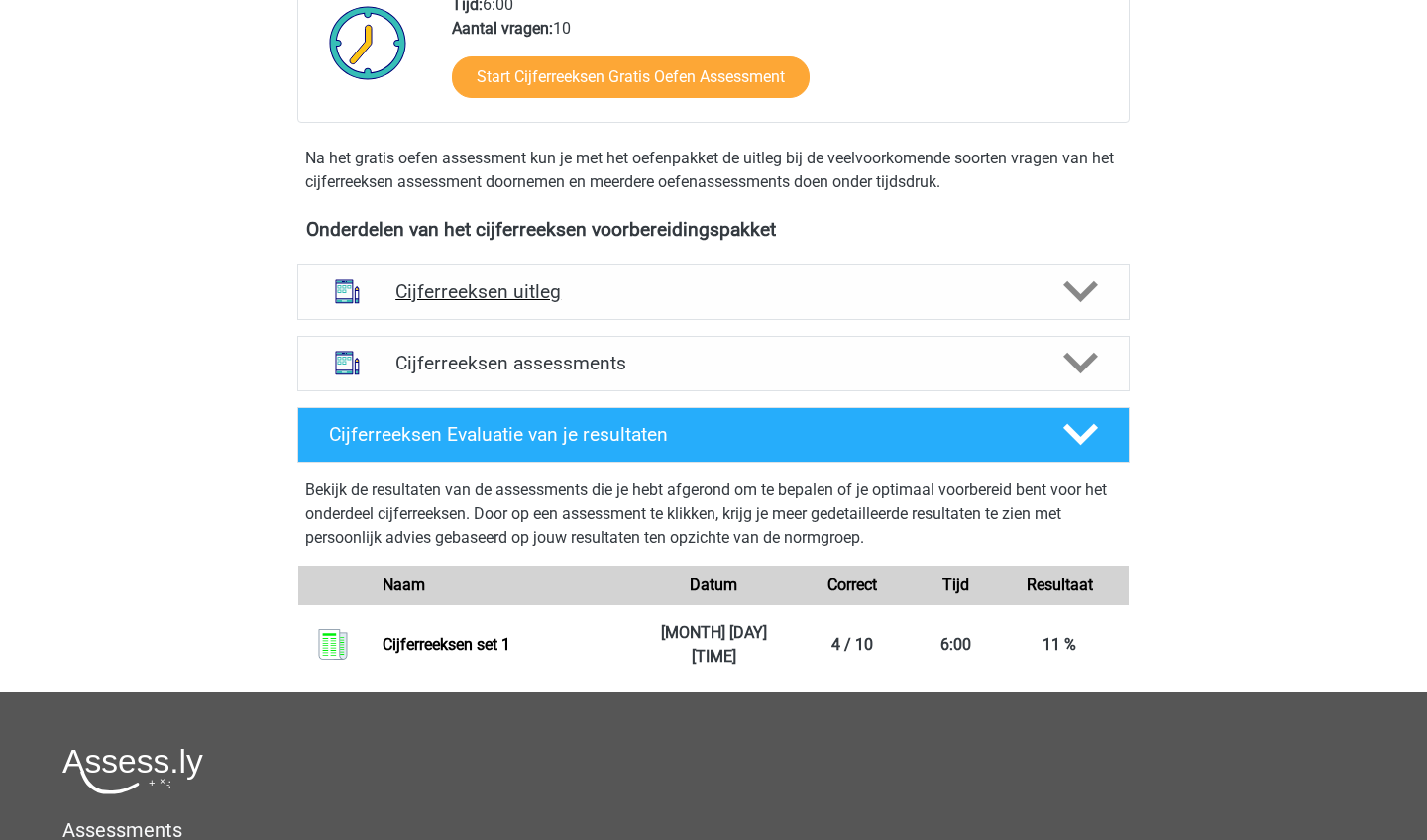 click on "Cijferreeksen uitleg" at bounding box center (714, 291) 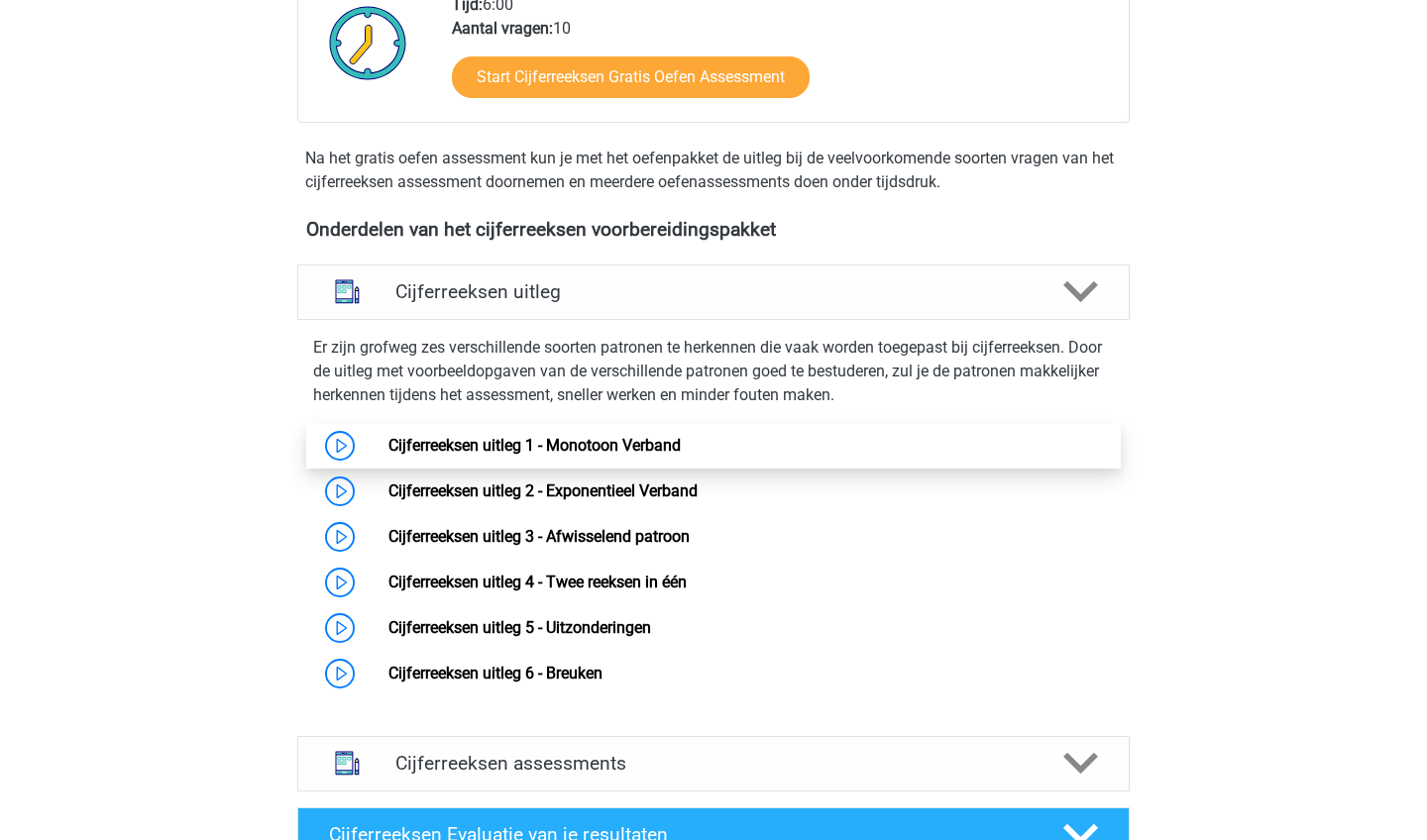 click on "Cijferreeksen uitleg 1 - Monotoon Verband" at bounding box center (534, 445) 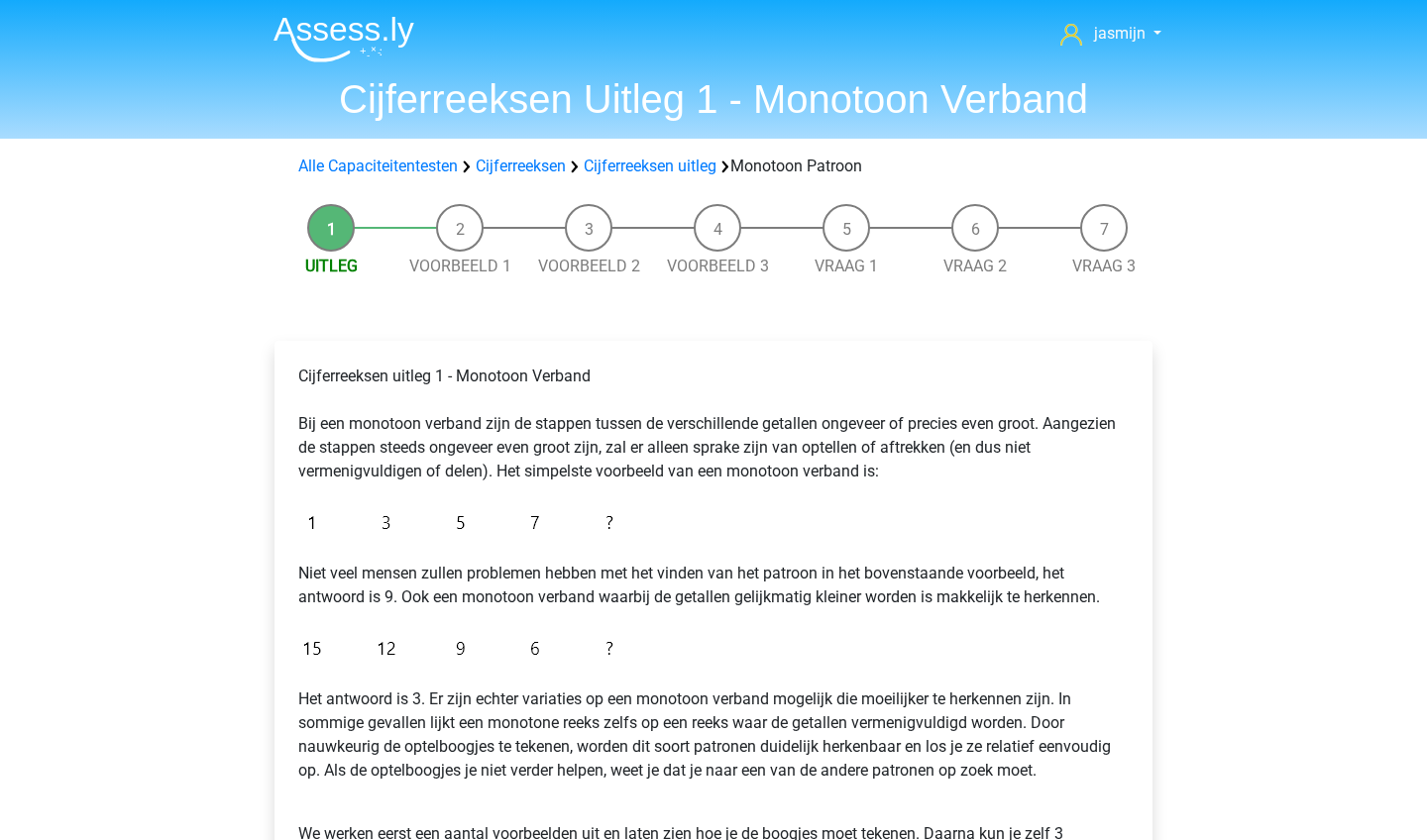 scroll, scrollTop: 0, scrollLeft: 0, axis: both 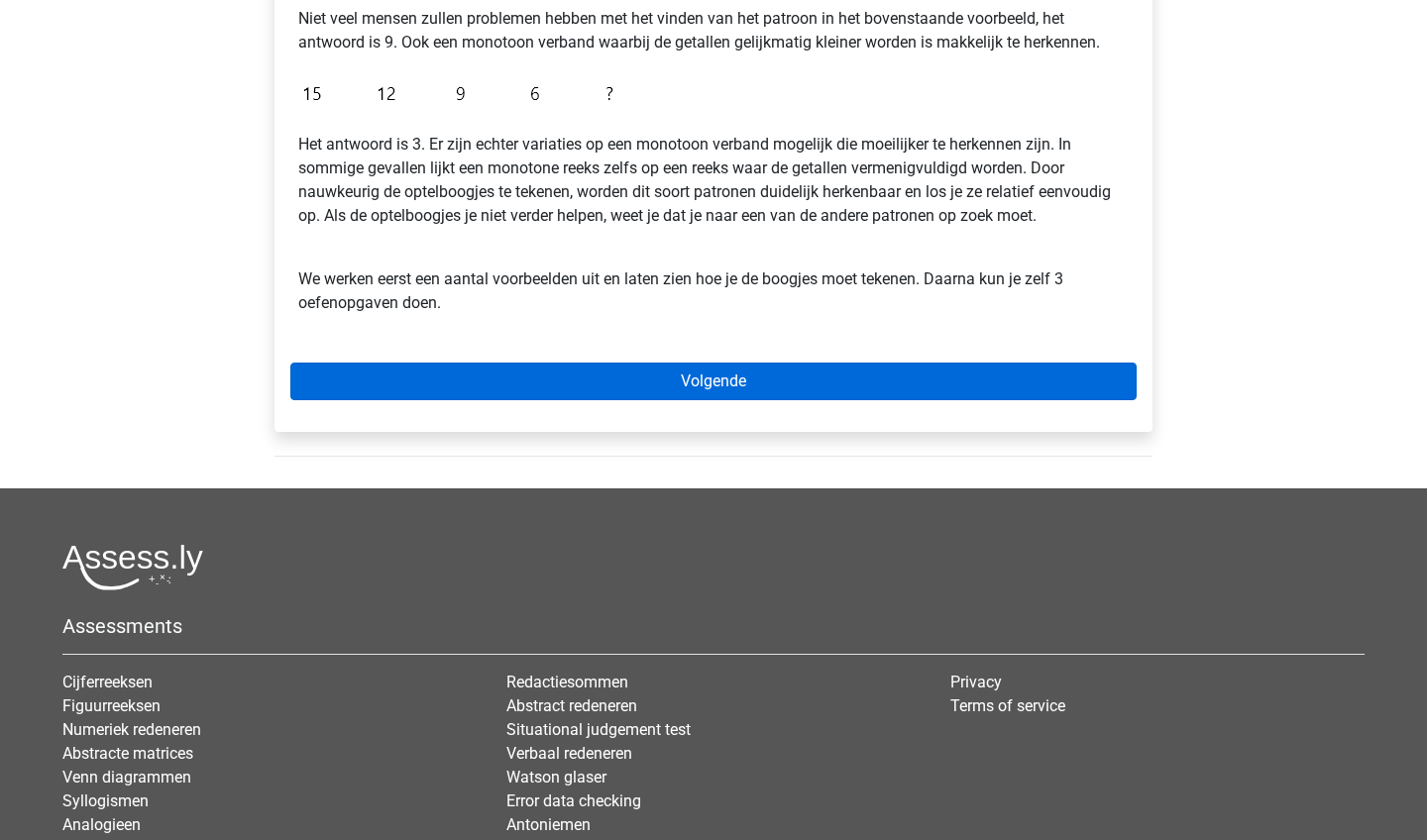 click on "Volgende" at bounding box center (714, 381) 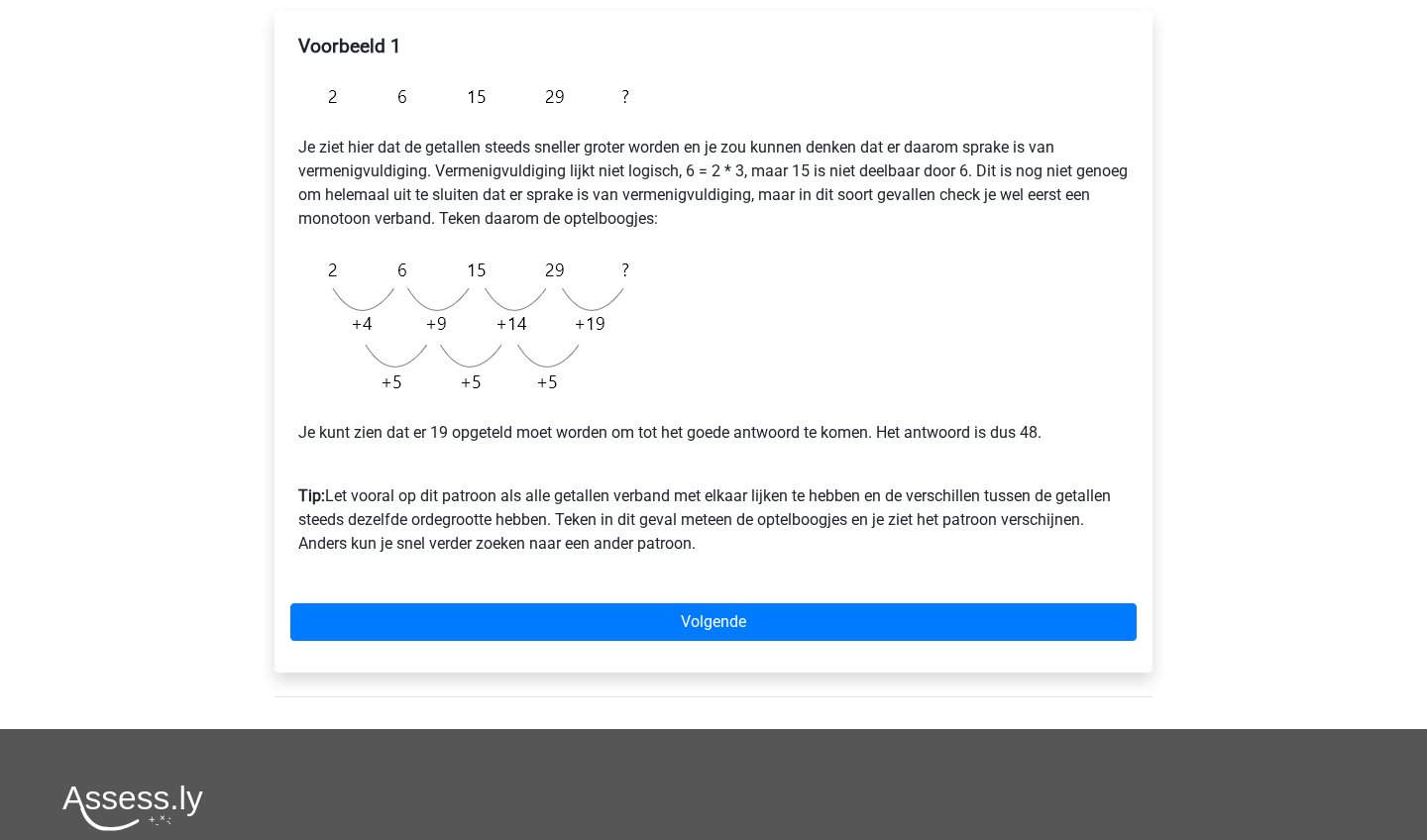 scroll, scrollTop: 482, scrollLeft: 0, axis: vertical 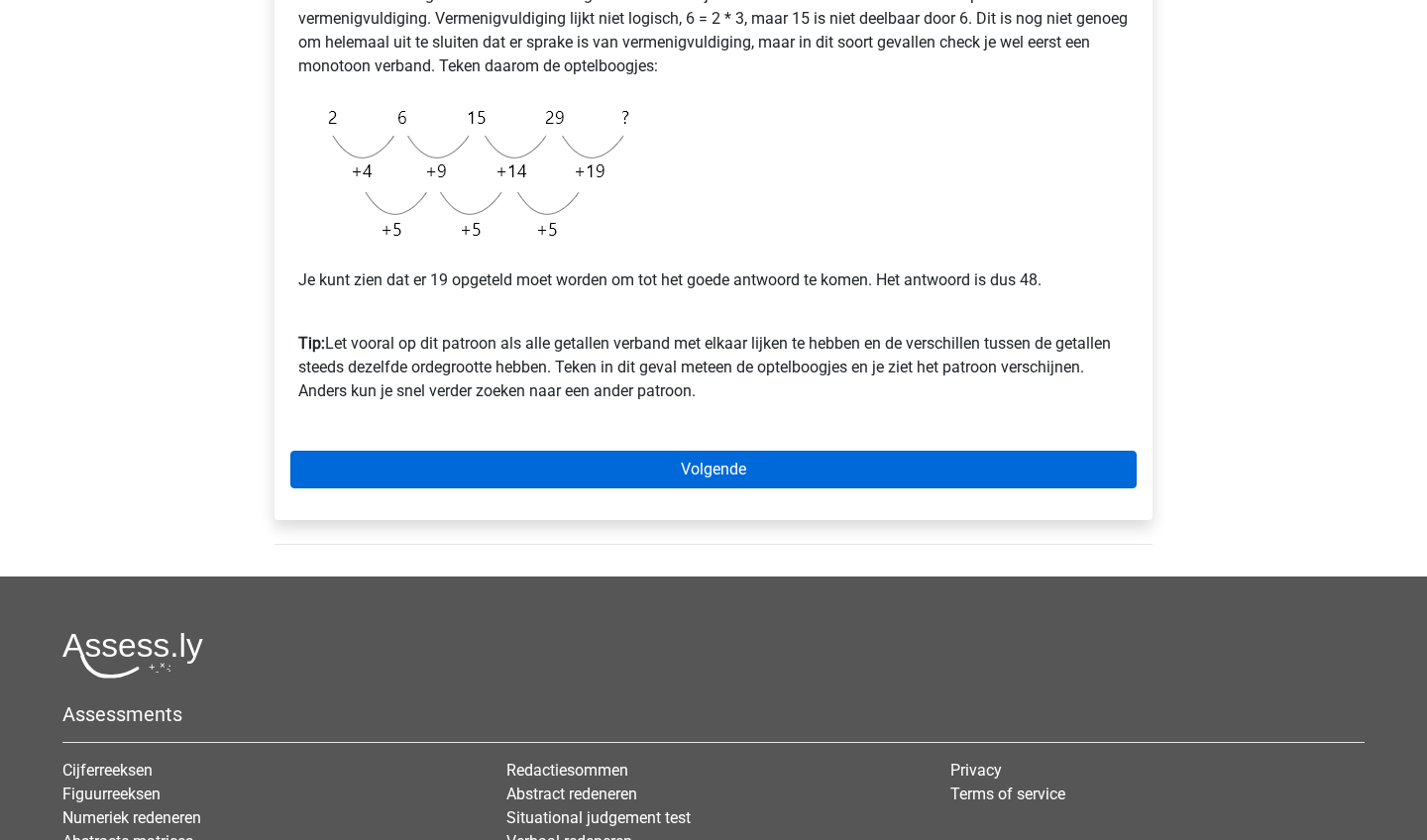 click on "Volgende" at bounding box center [714, 470] 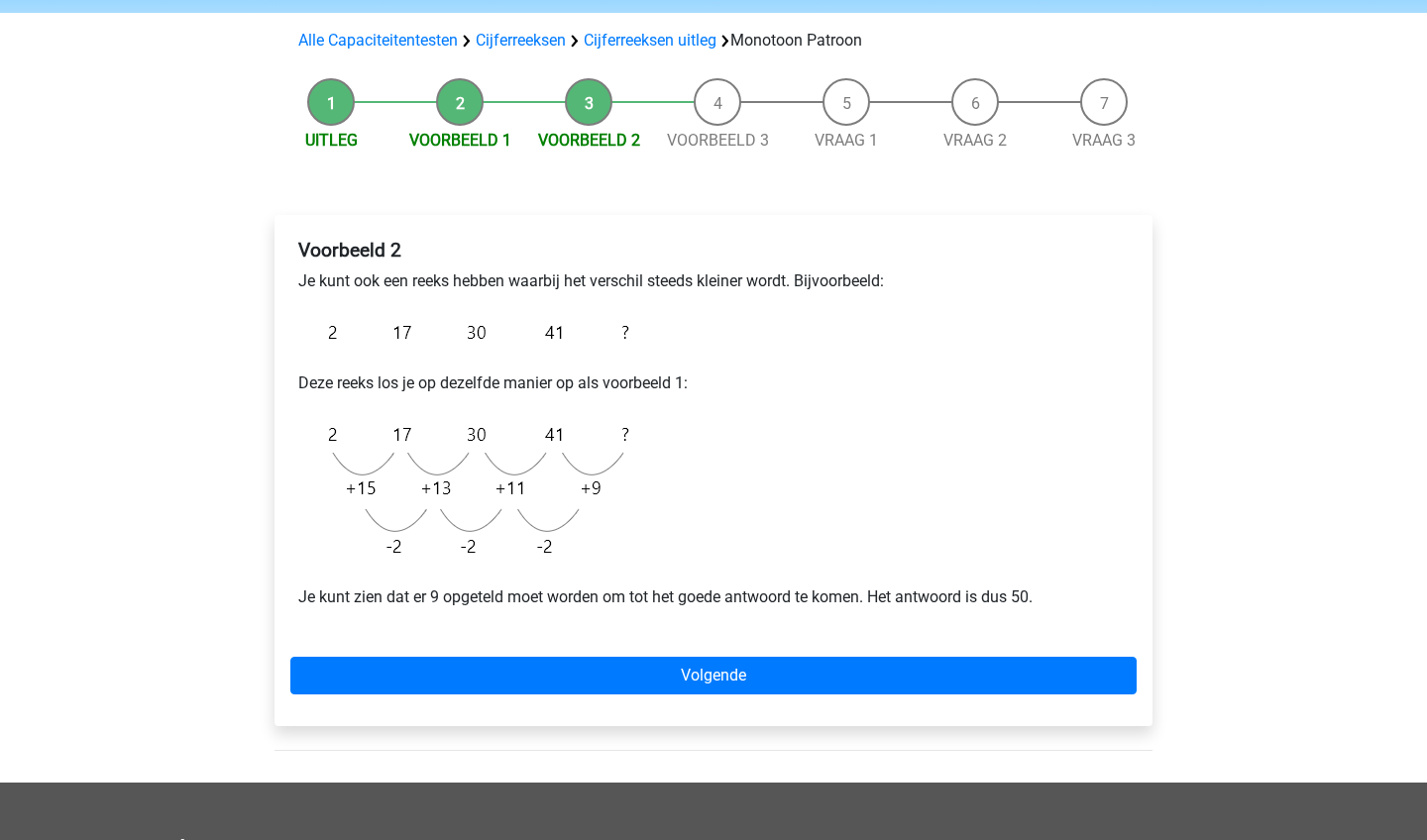 scroll, scrollTop: 149, scrollLeft: 0, axis: vertical 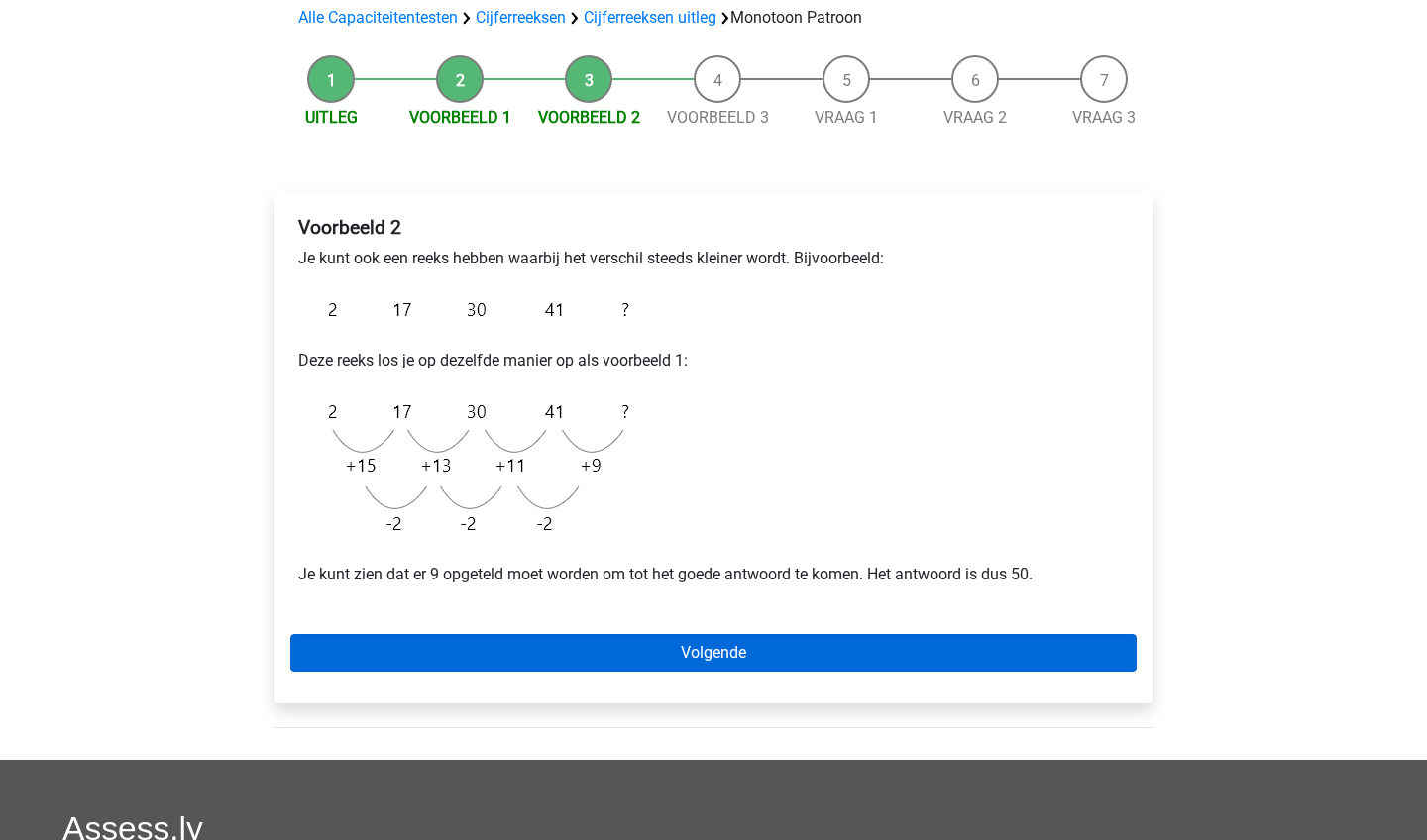 click on "Volgende" at bounding box center (714, 653) 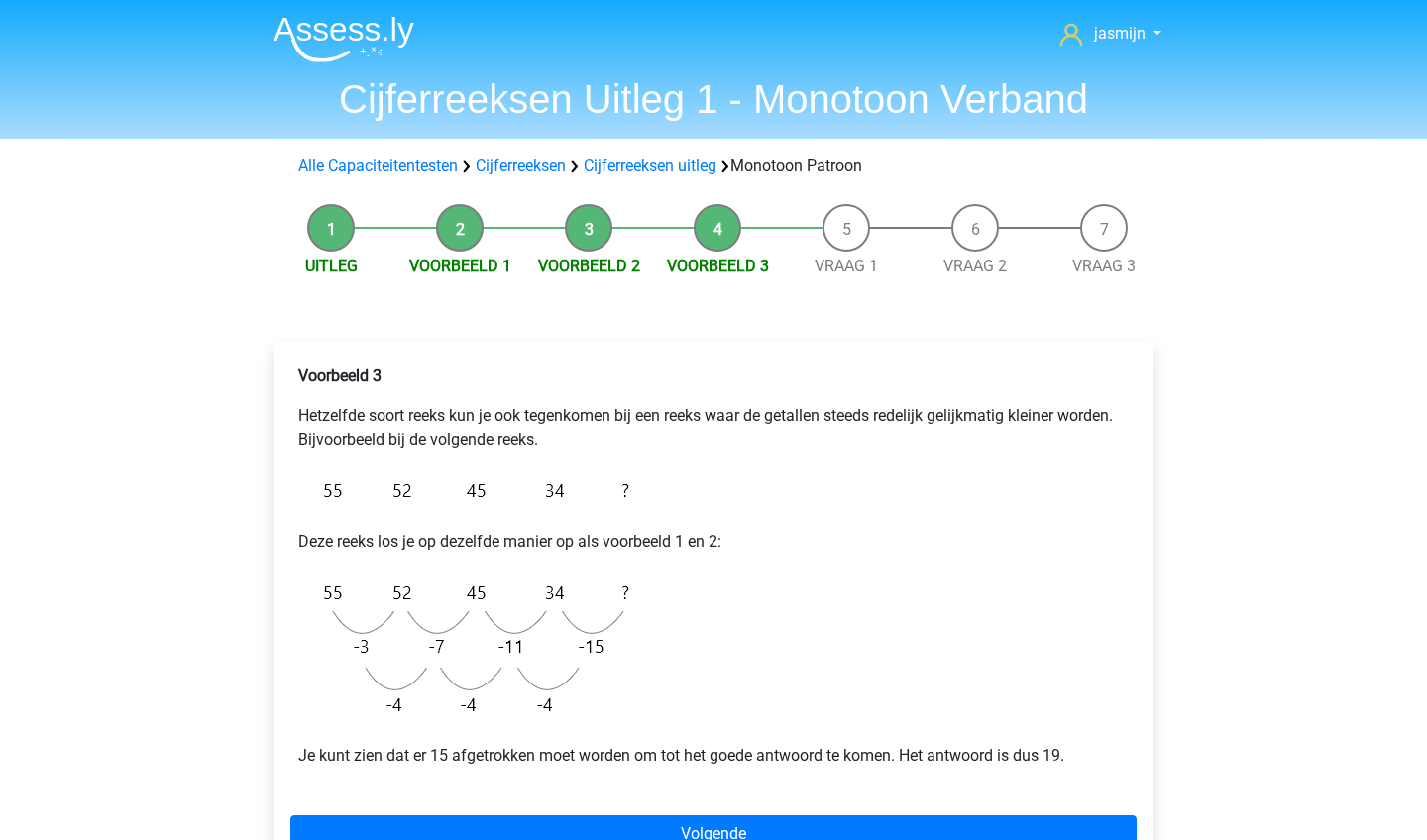 scroll, scrollTop: 0, scrollLeft: 0, axis: both 